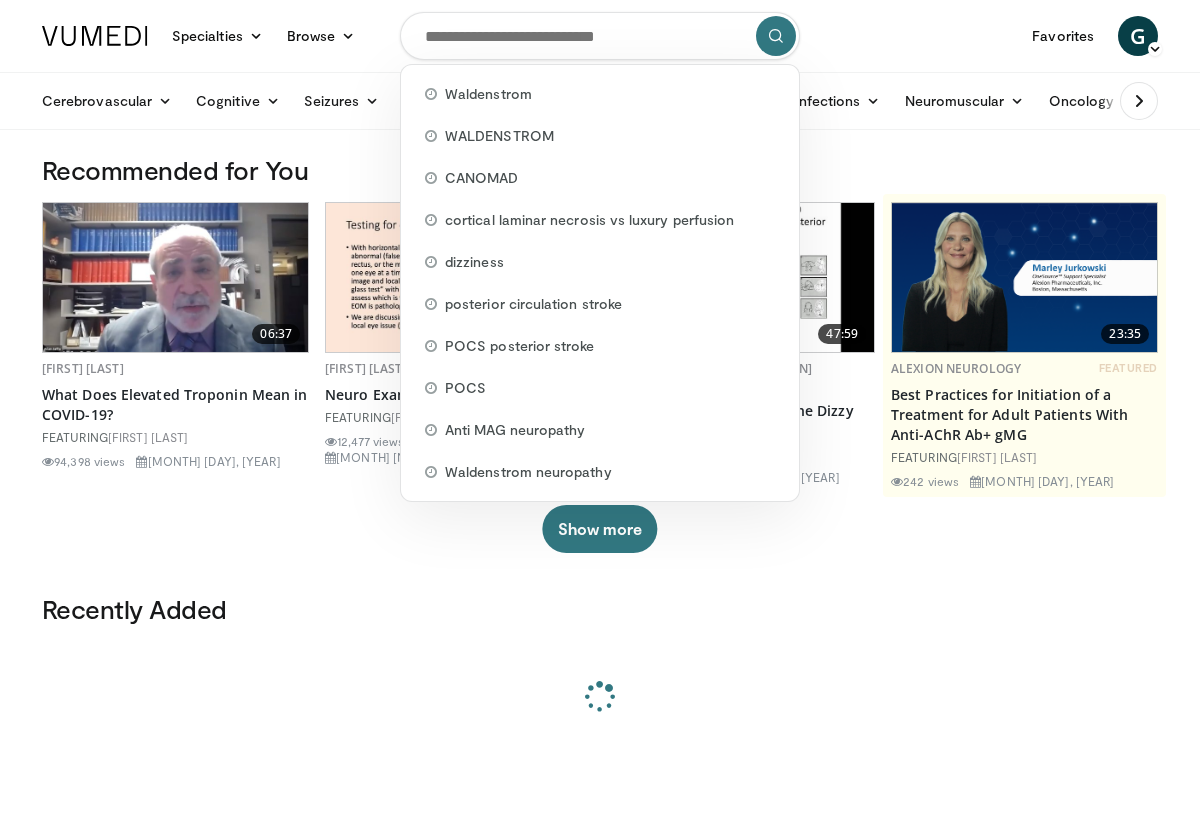 scroll, scrollTop: 0, scrollLeft: 0, axis: both 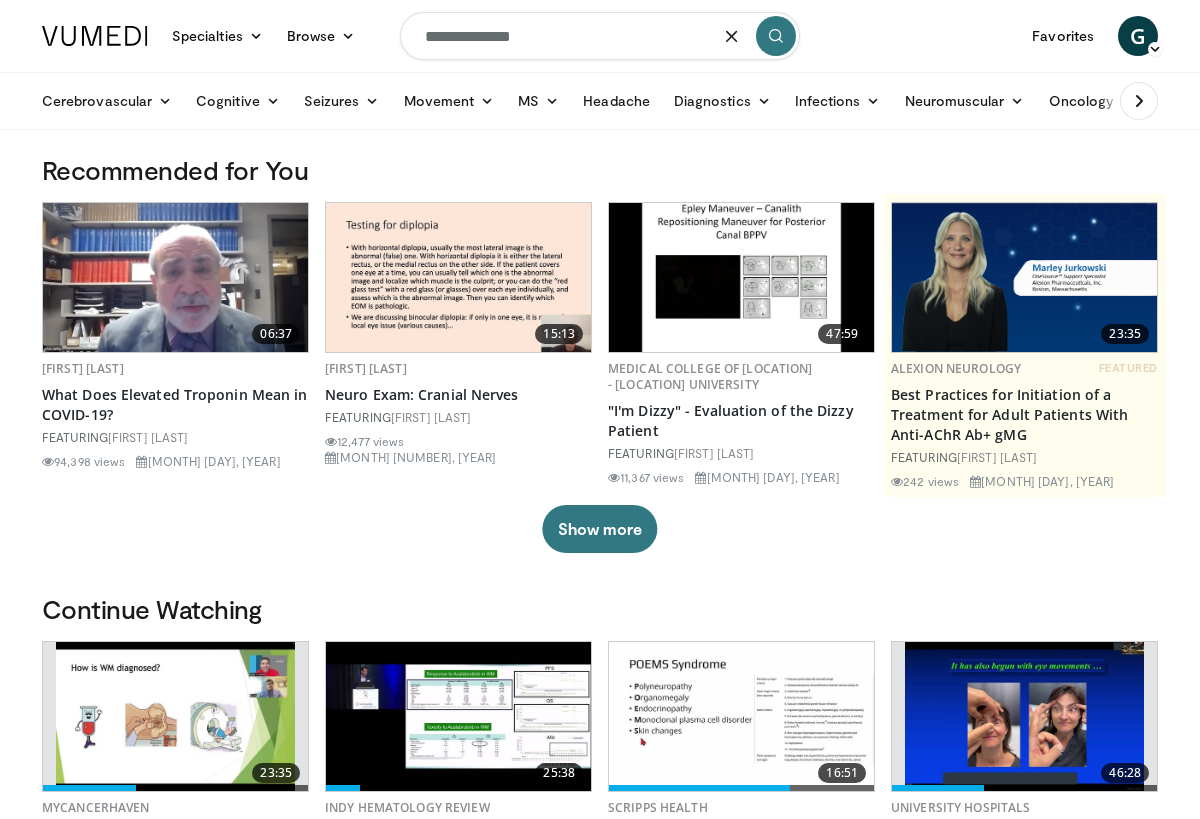 type on "**********" 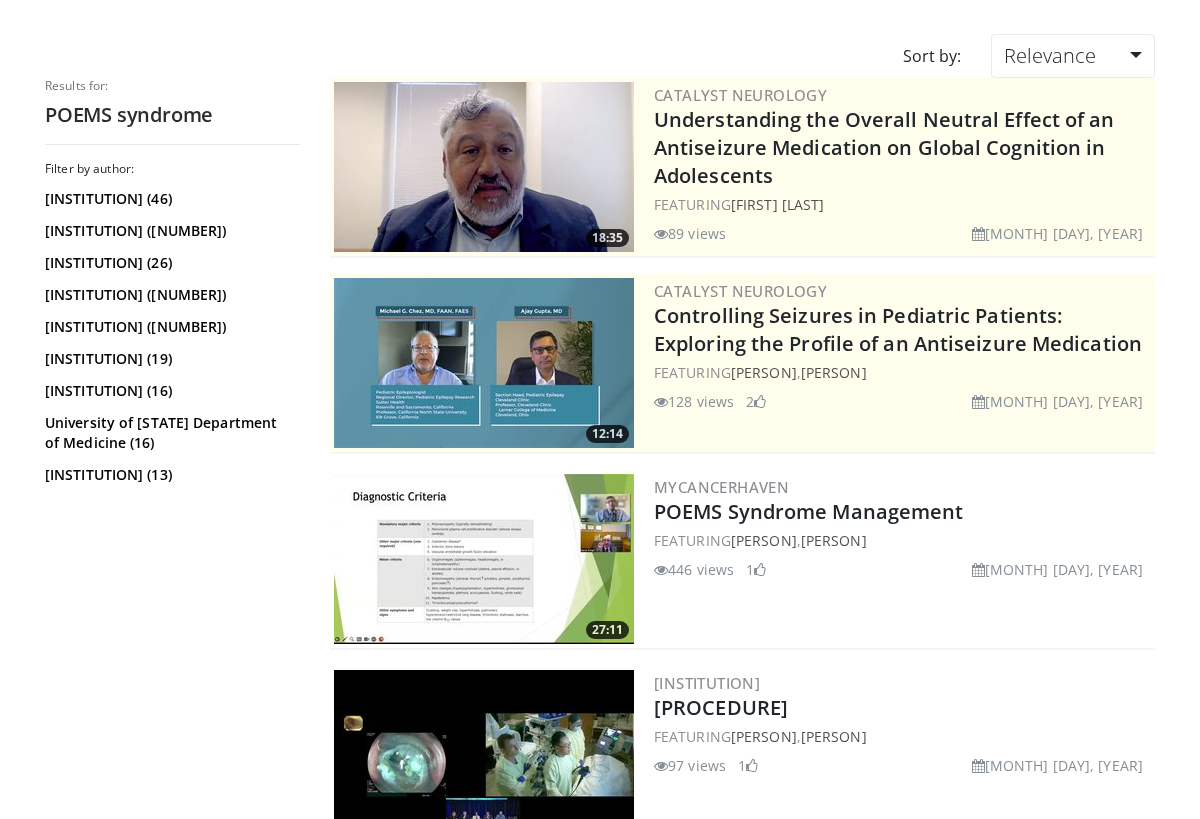 scroll, scrollTop: 146, scrollLeft: 0, axis: vertical 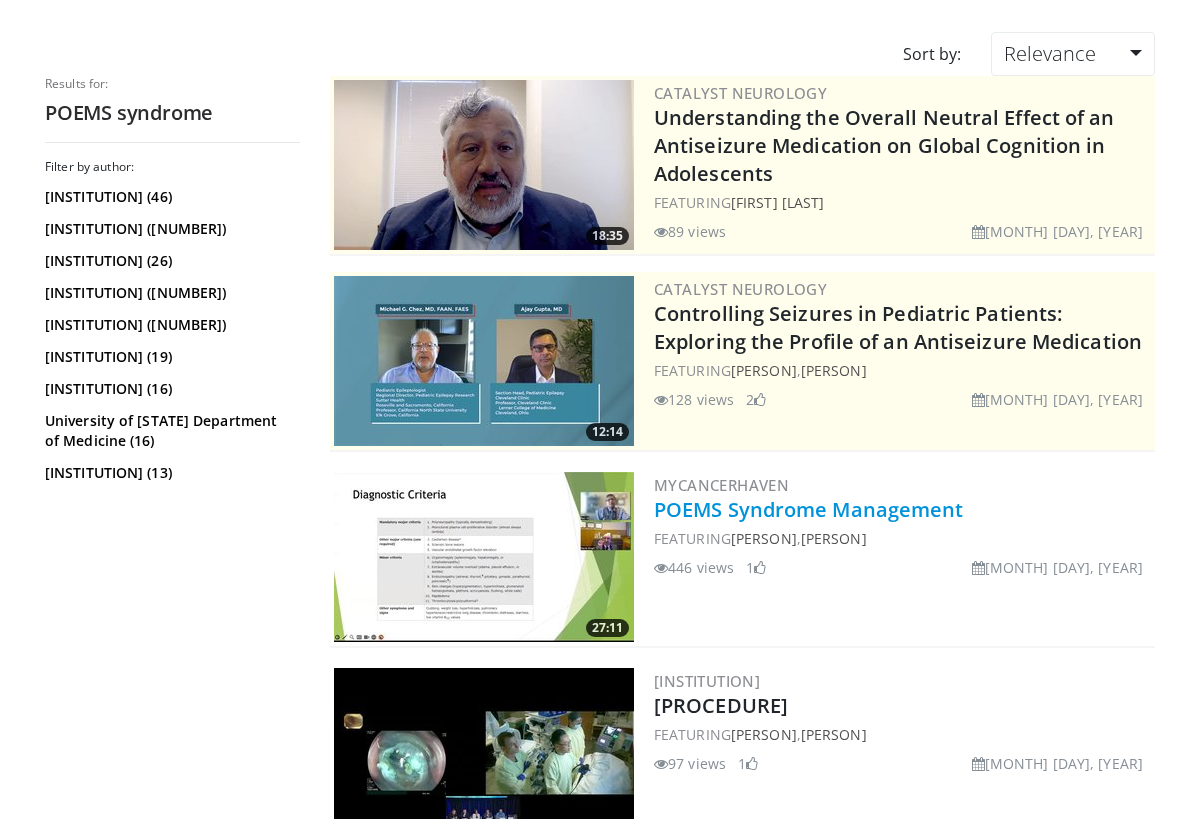 click on "POEMS Syndrome Management" at bounding box center [809, 509] 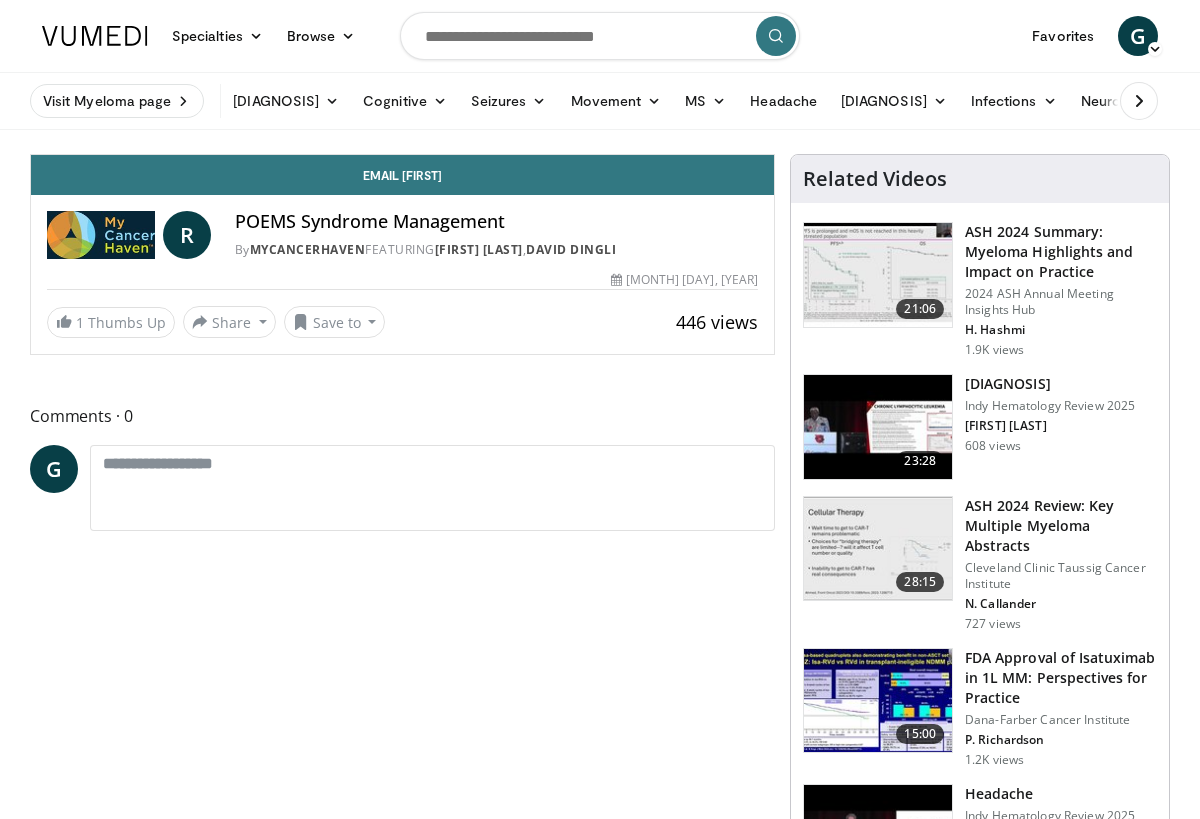 scroll, scrollTop: 0, scrollLeft: 0, axis: both 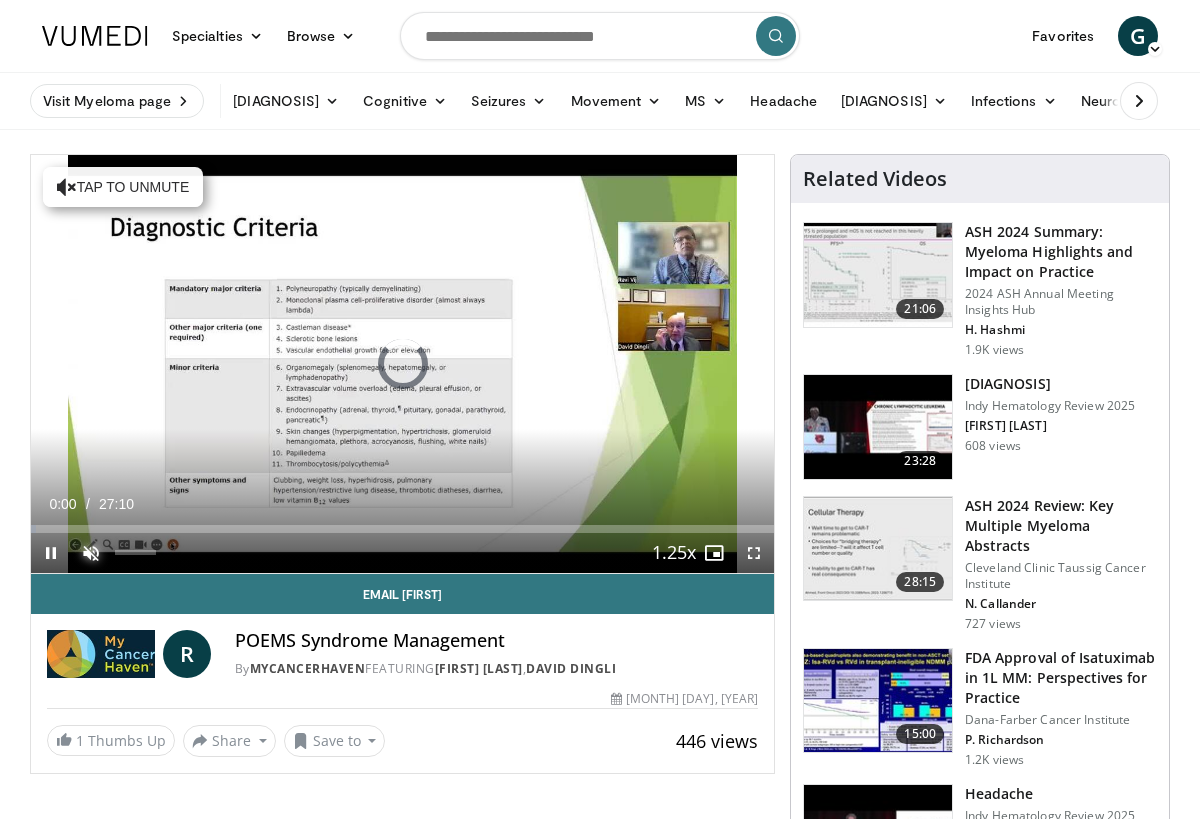 click at bounding box center [91, 553] 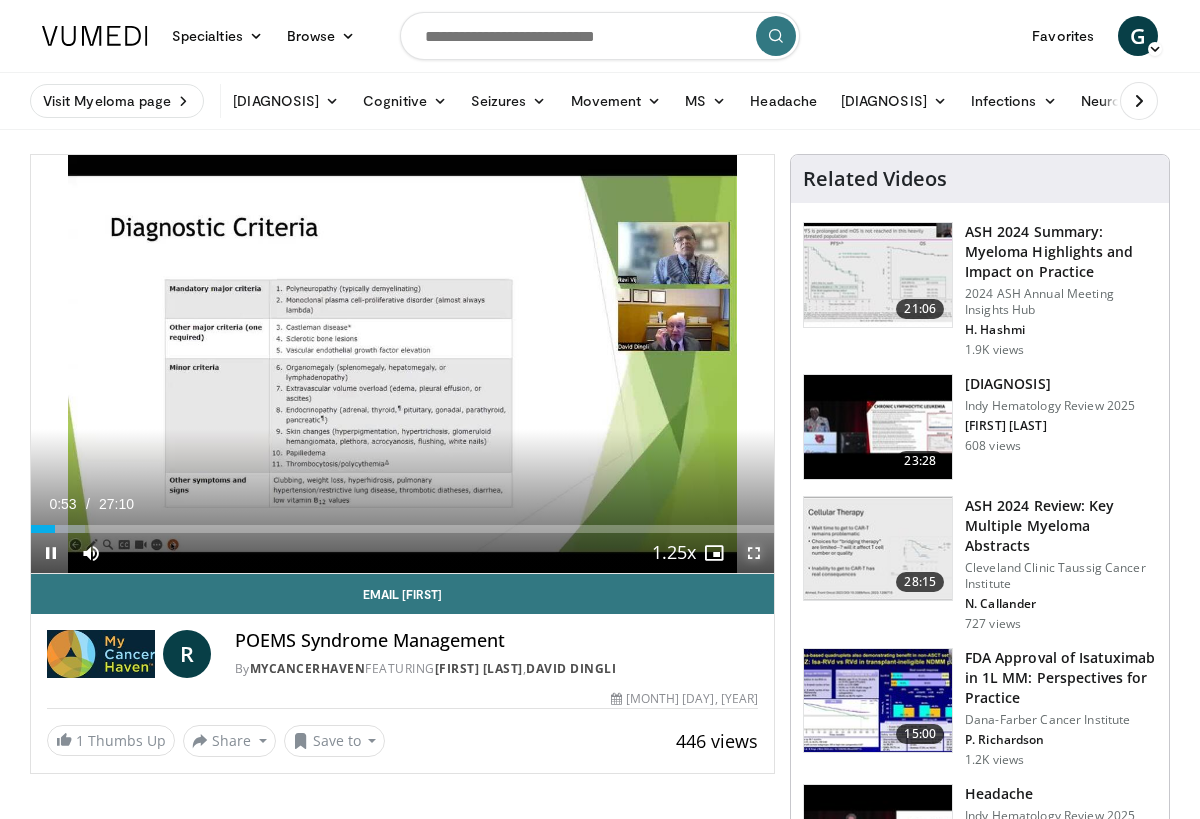 click at bounding box center (754, 553) 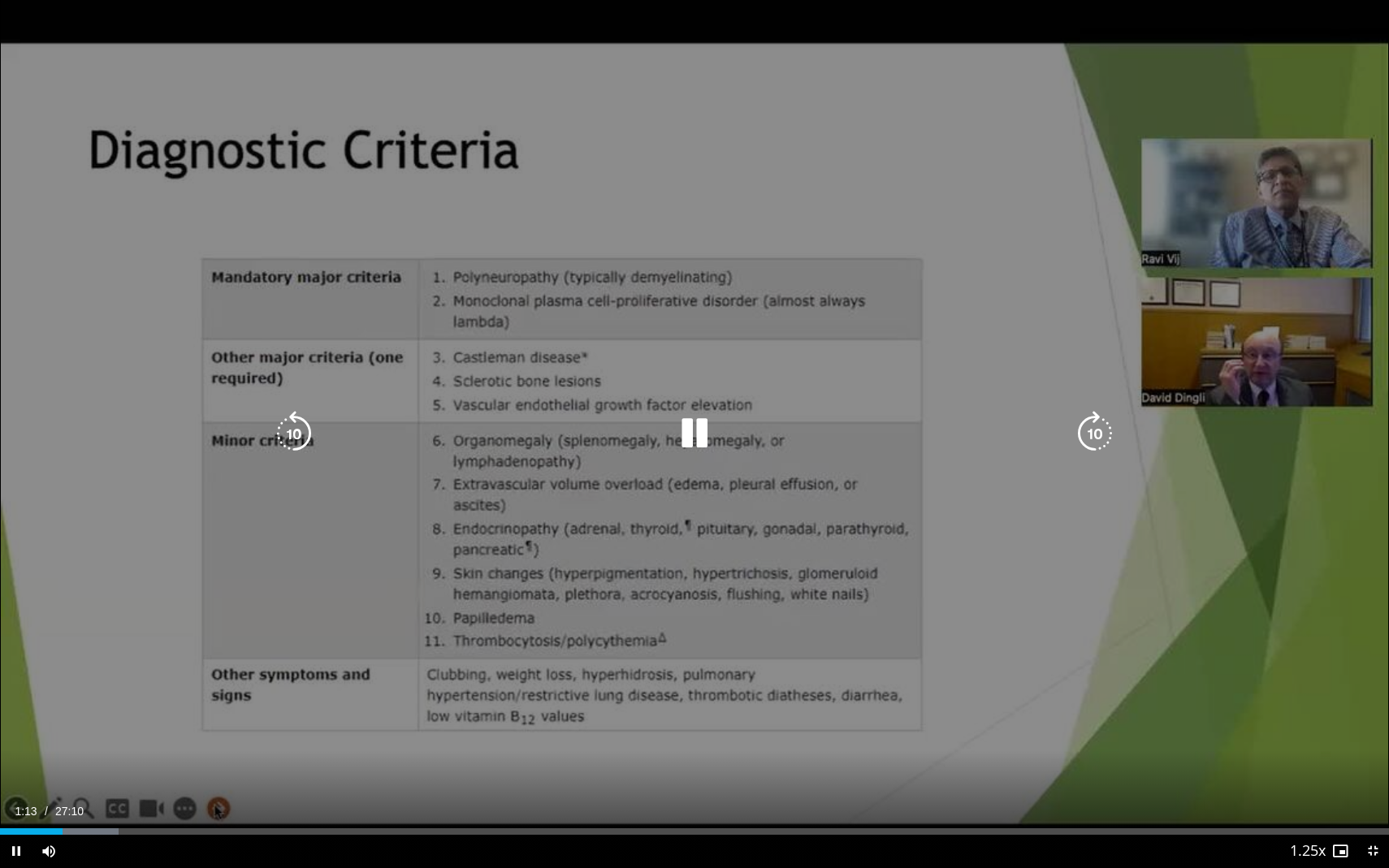 click at bounding box center (1095, 434) 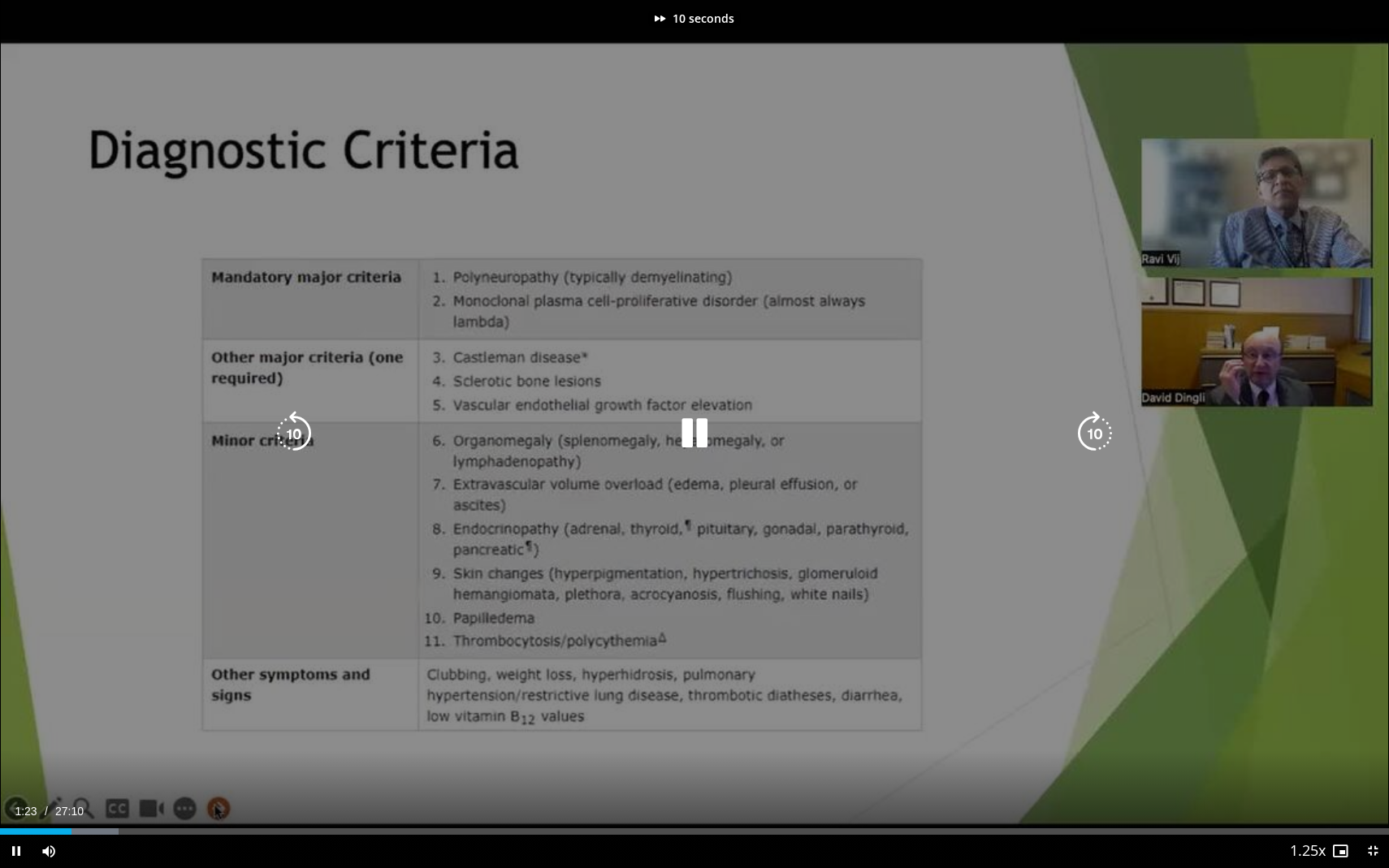 click at bounding box center (1095, 434) 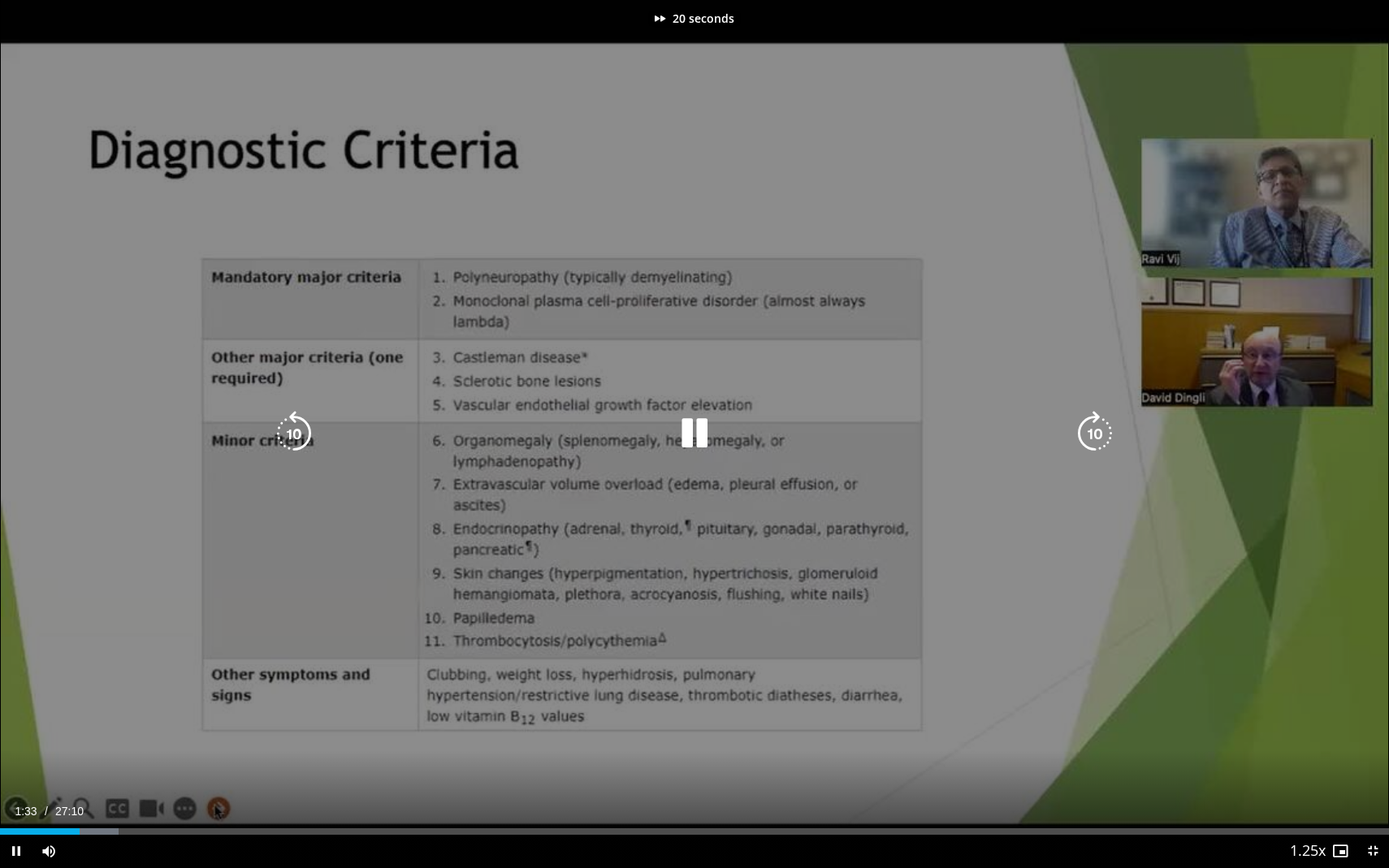 click at bounding box center (1095, 434) 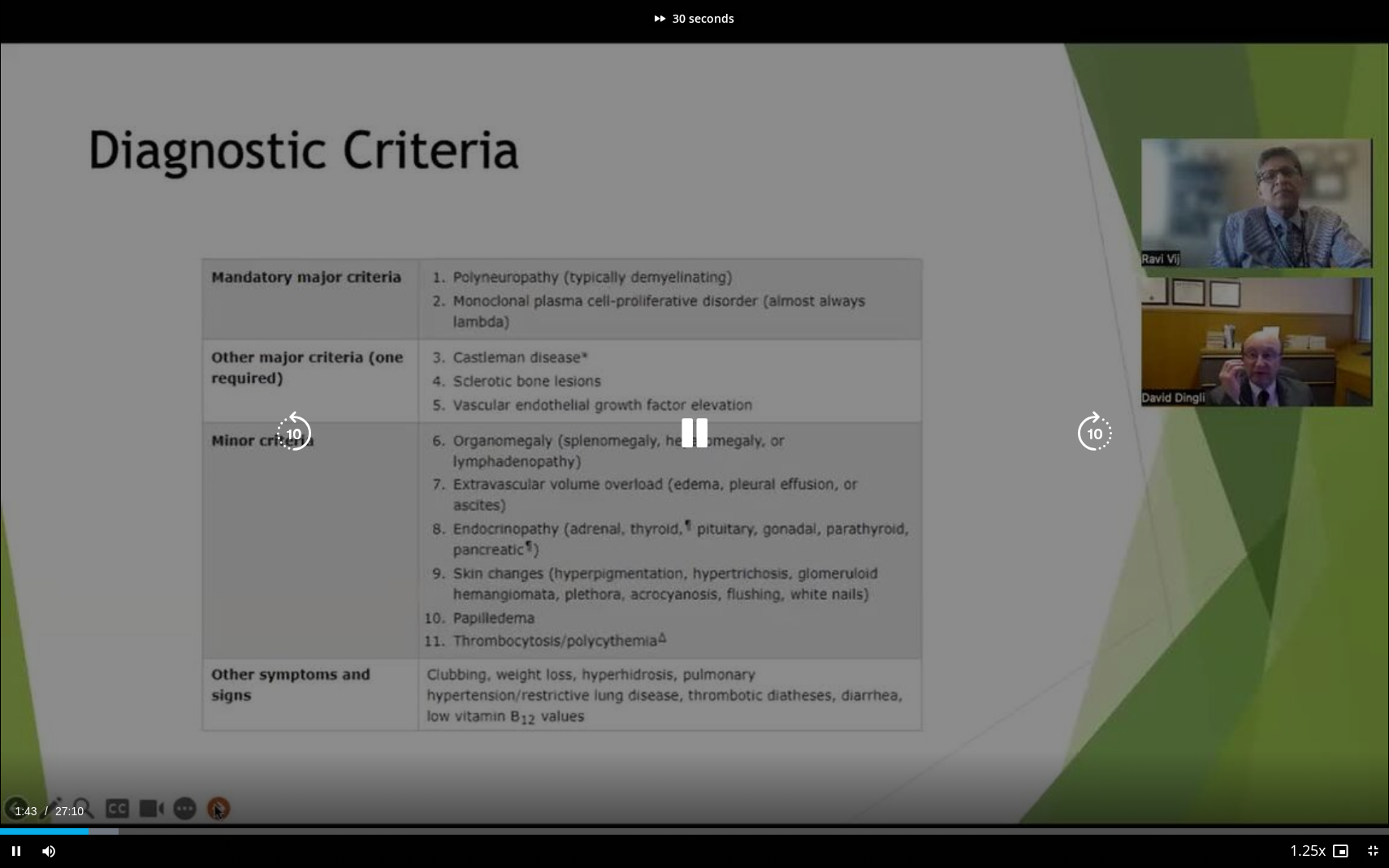 click at bounding box center (1095, 434) 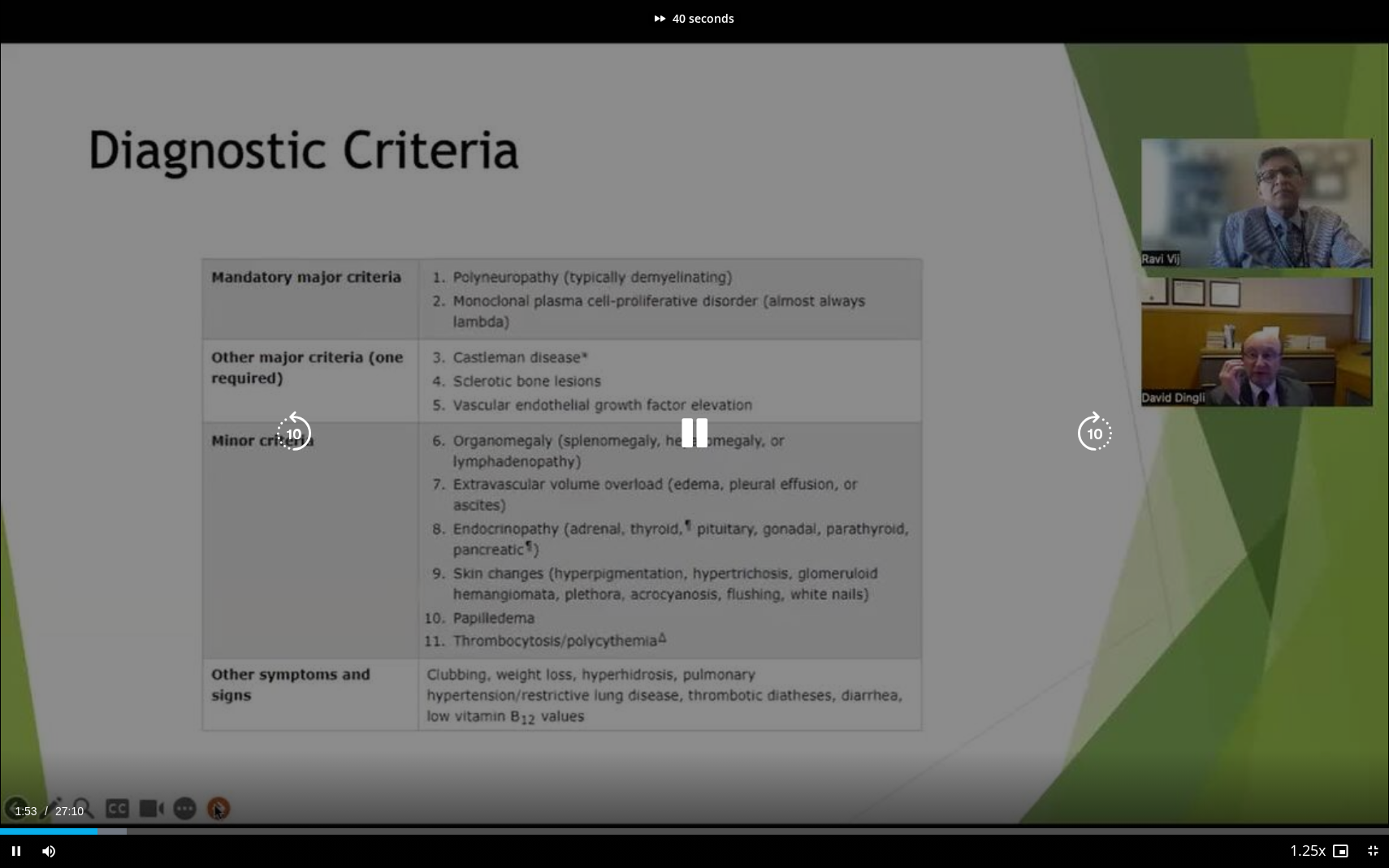 click at bounding box center (1095, 434) 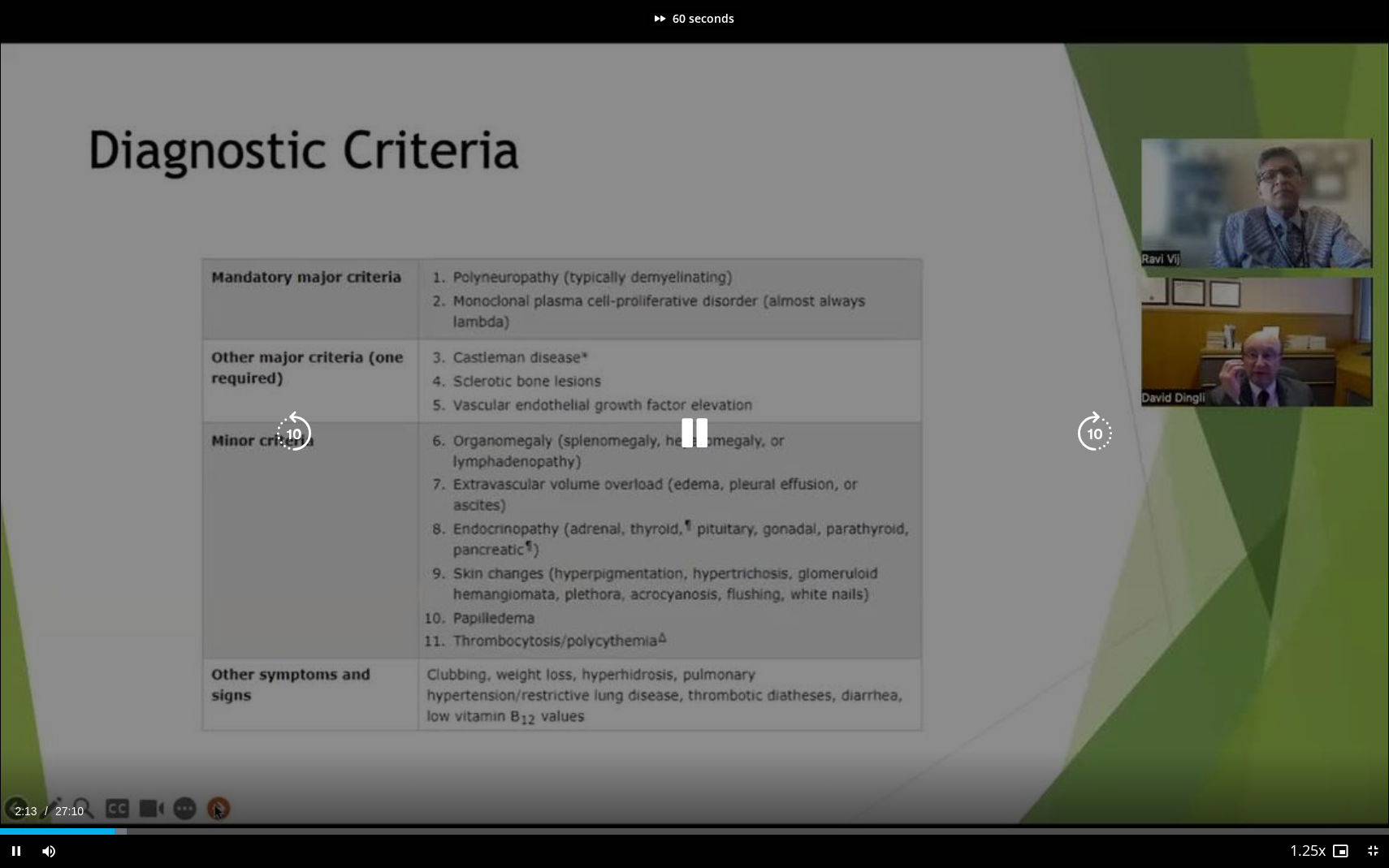 click at bounding box center [1095, 434] 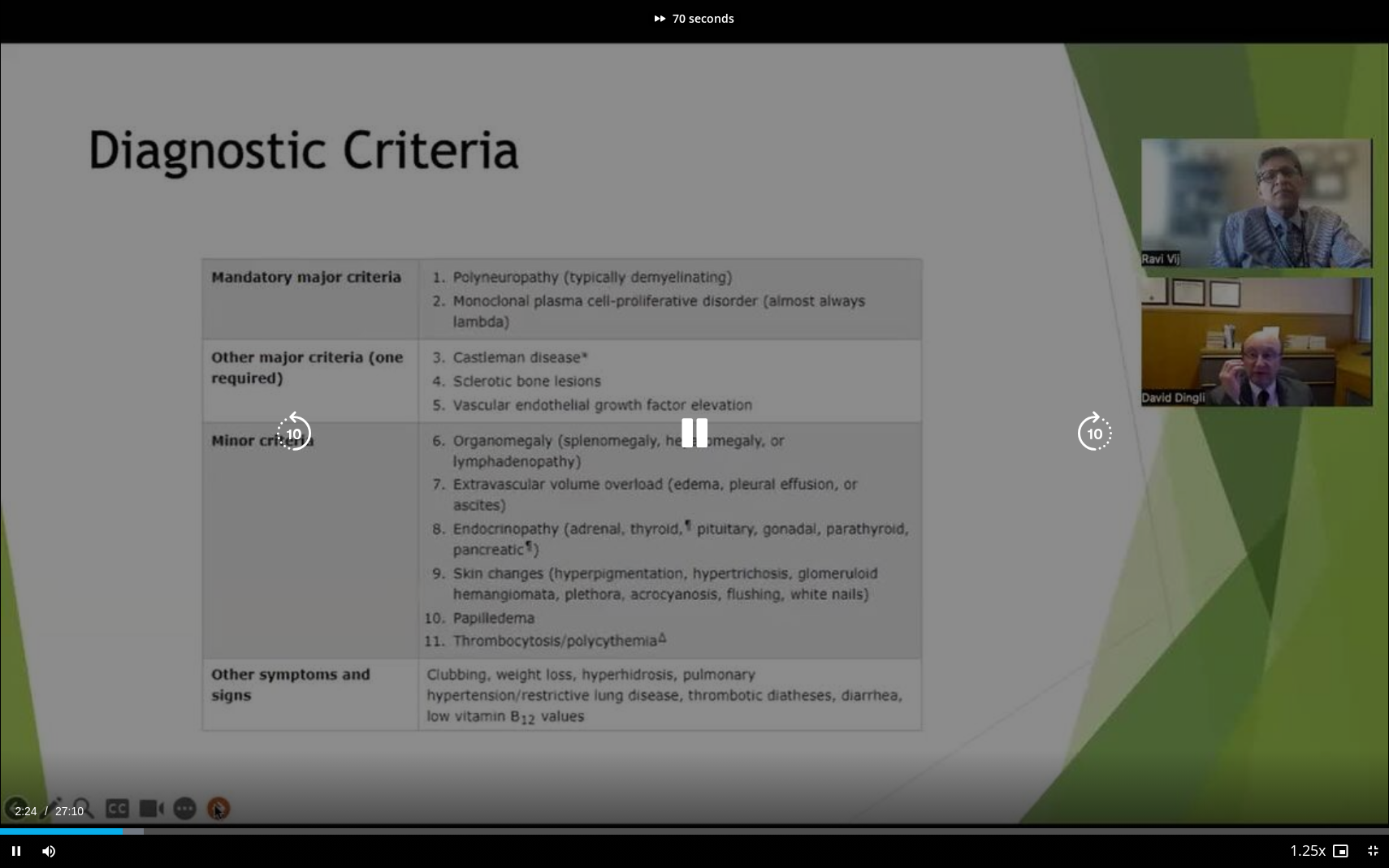 click at bounding box center (1095, 434) 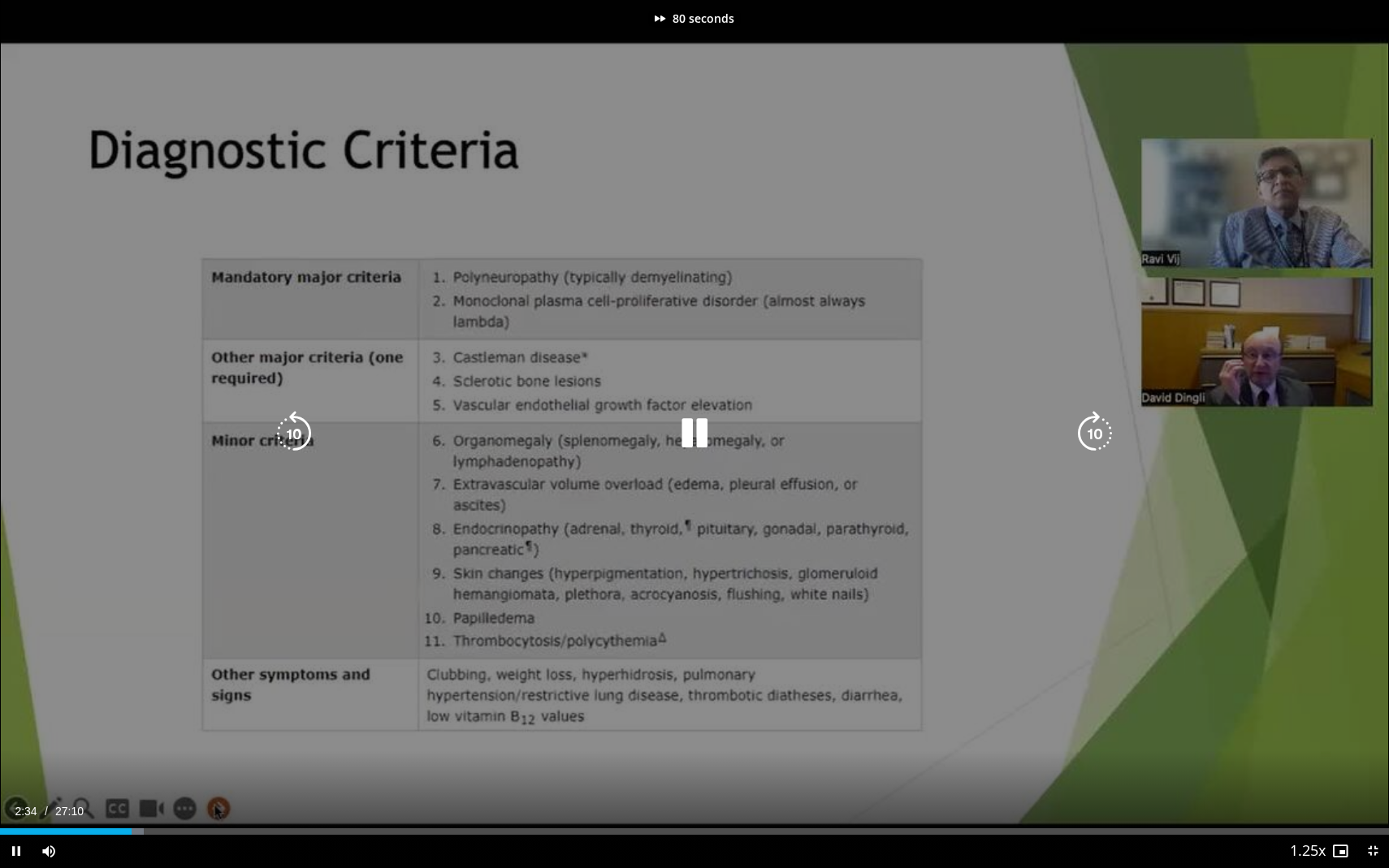 click at bounding box center [1095, 434] 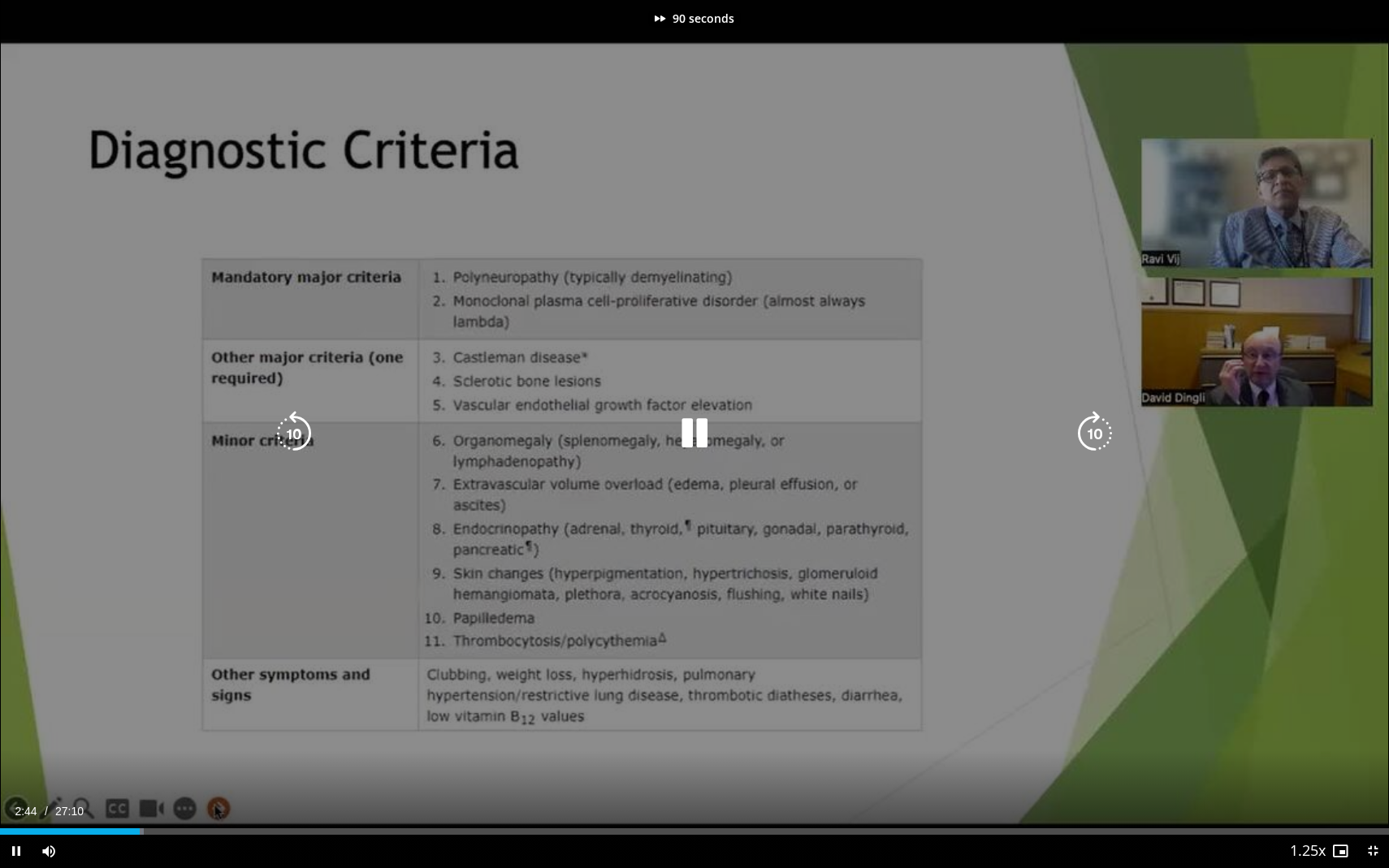 click at bounding box center [1095, 434] 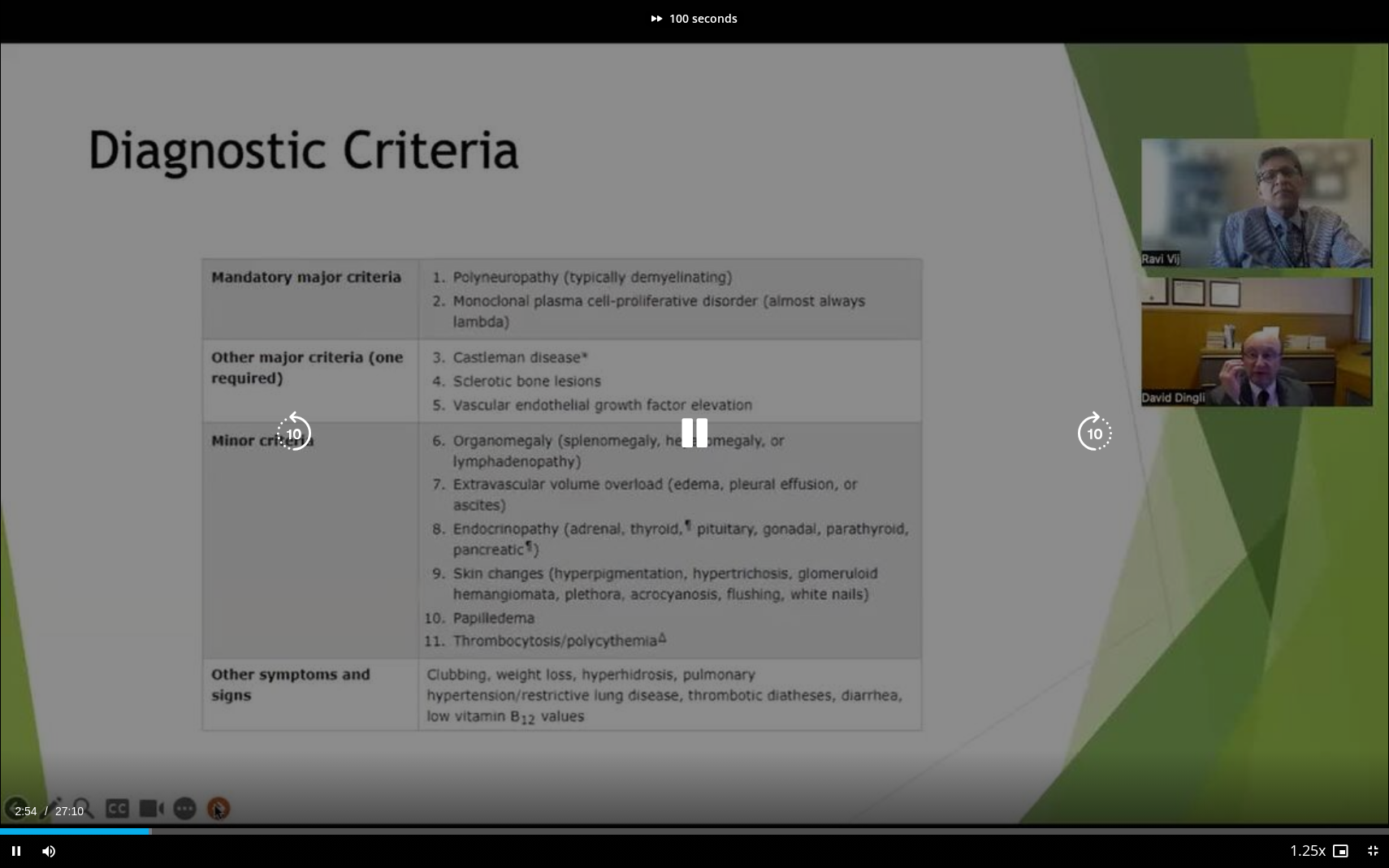 click at bounding box center (1095, 434) 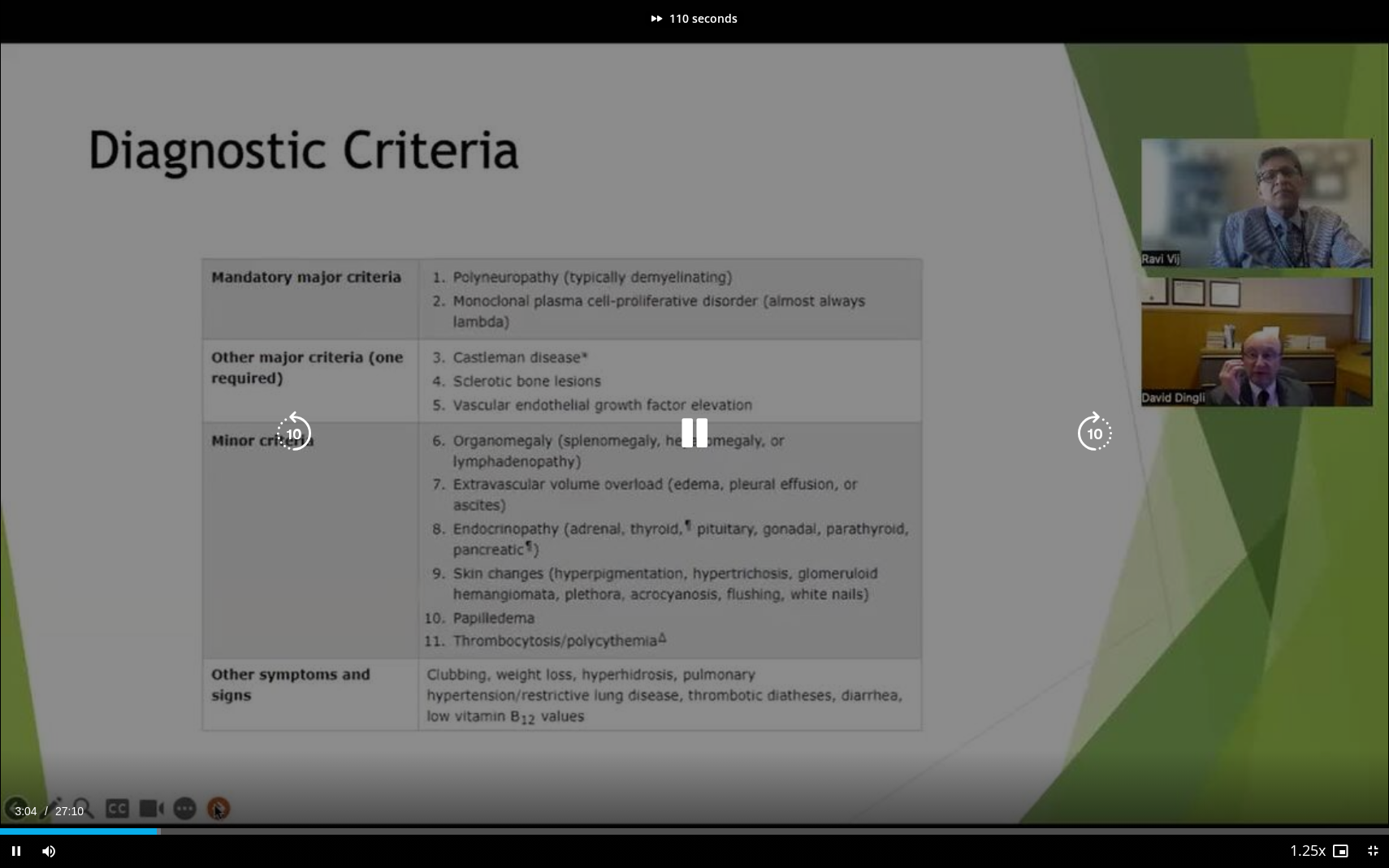 click at bounding box center [1095, 434] 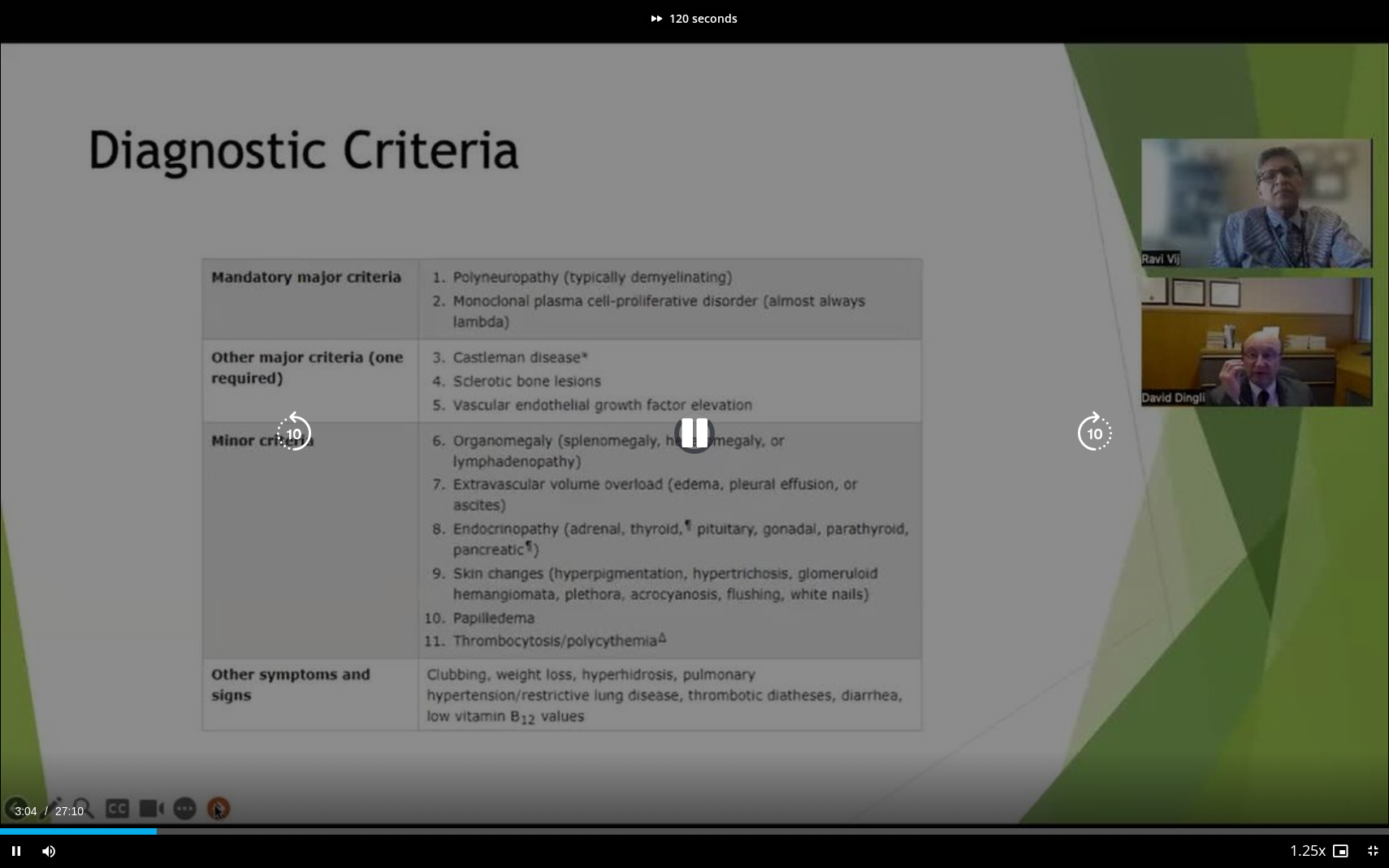 click at bounding box center [1095, 434] 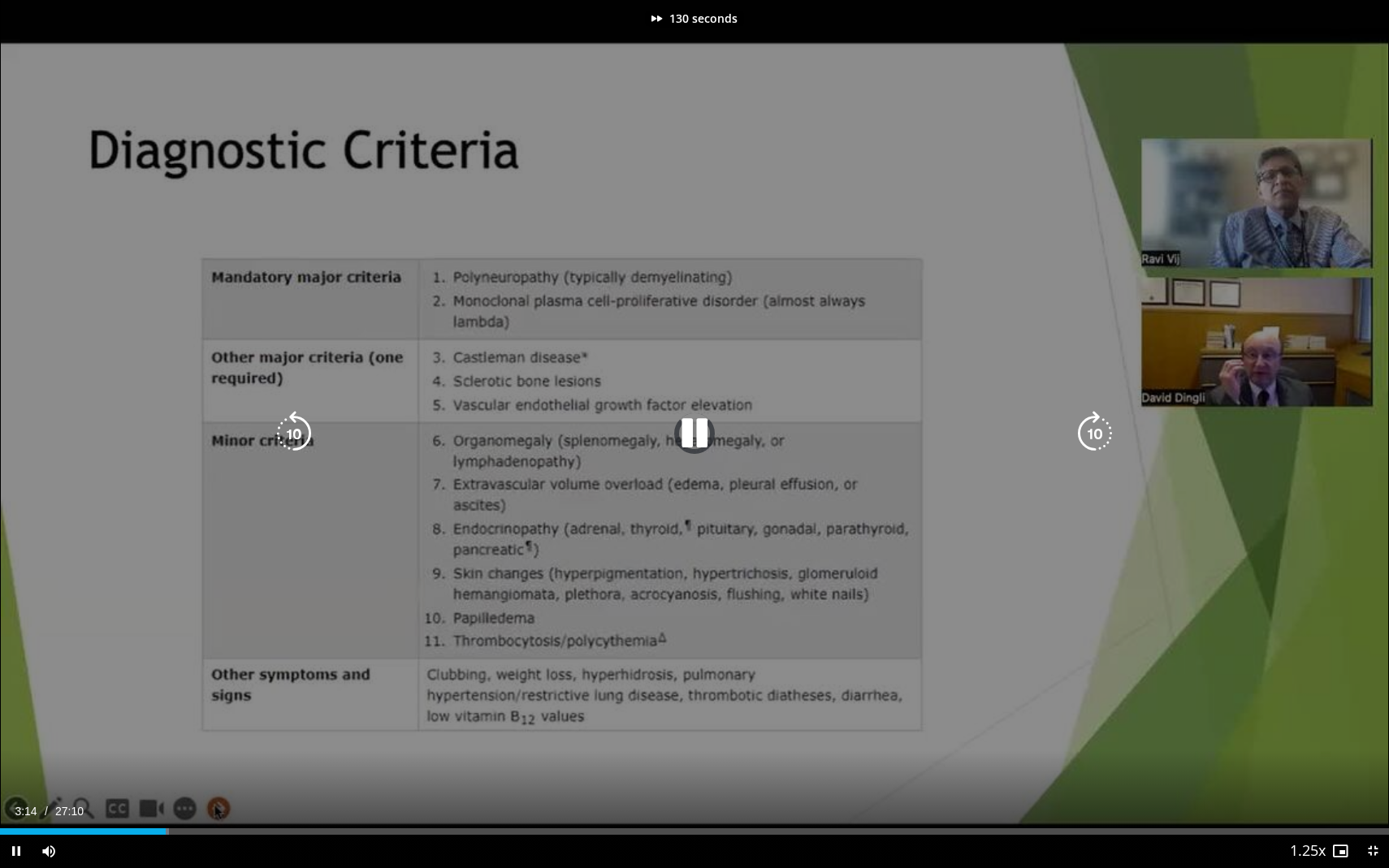 click at bounding box center (1095, 434) 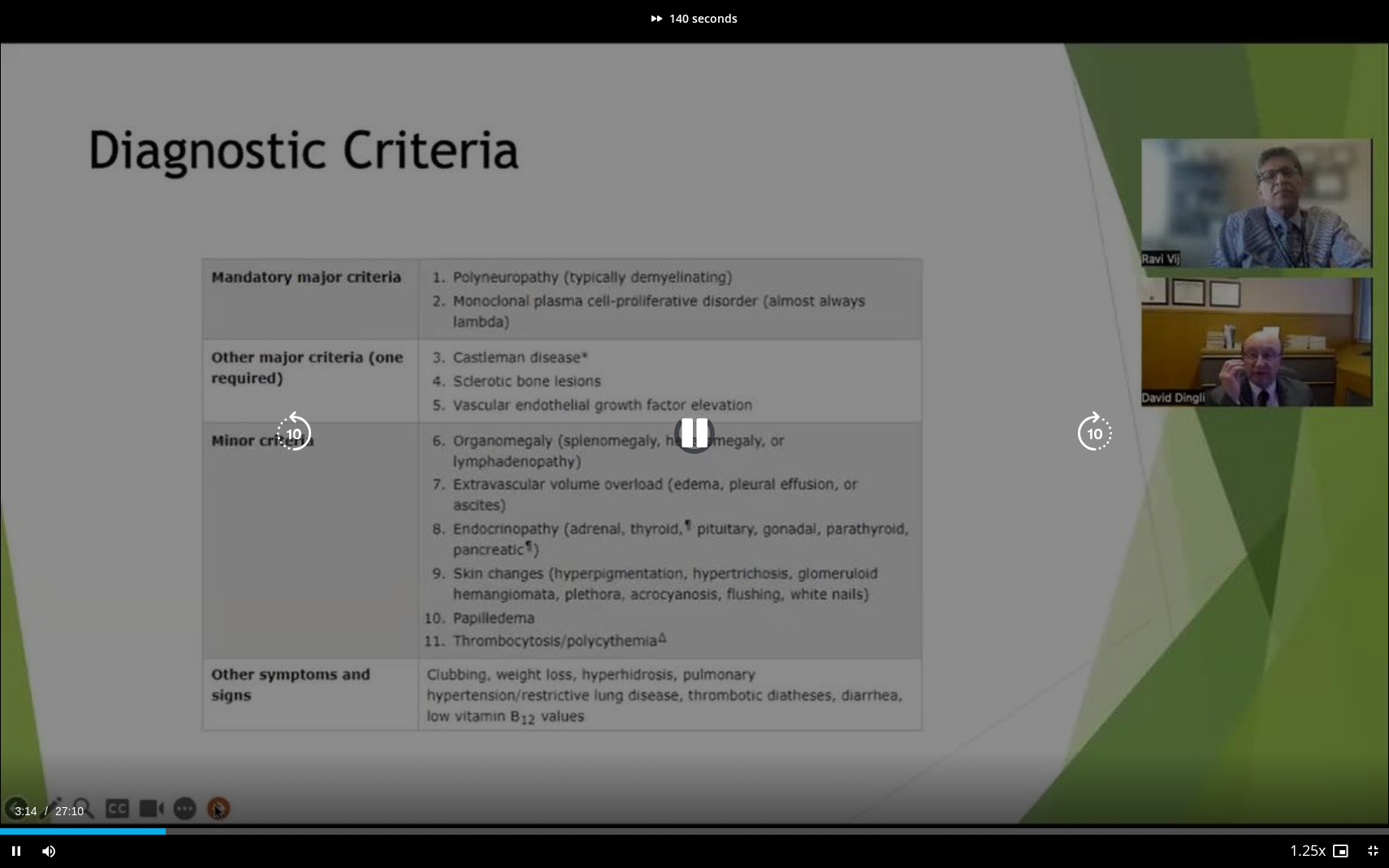 click at bounding box center (1095, 434) 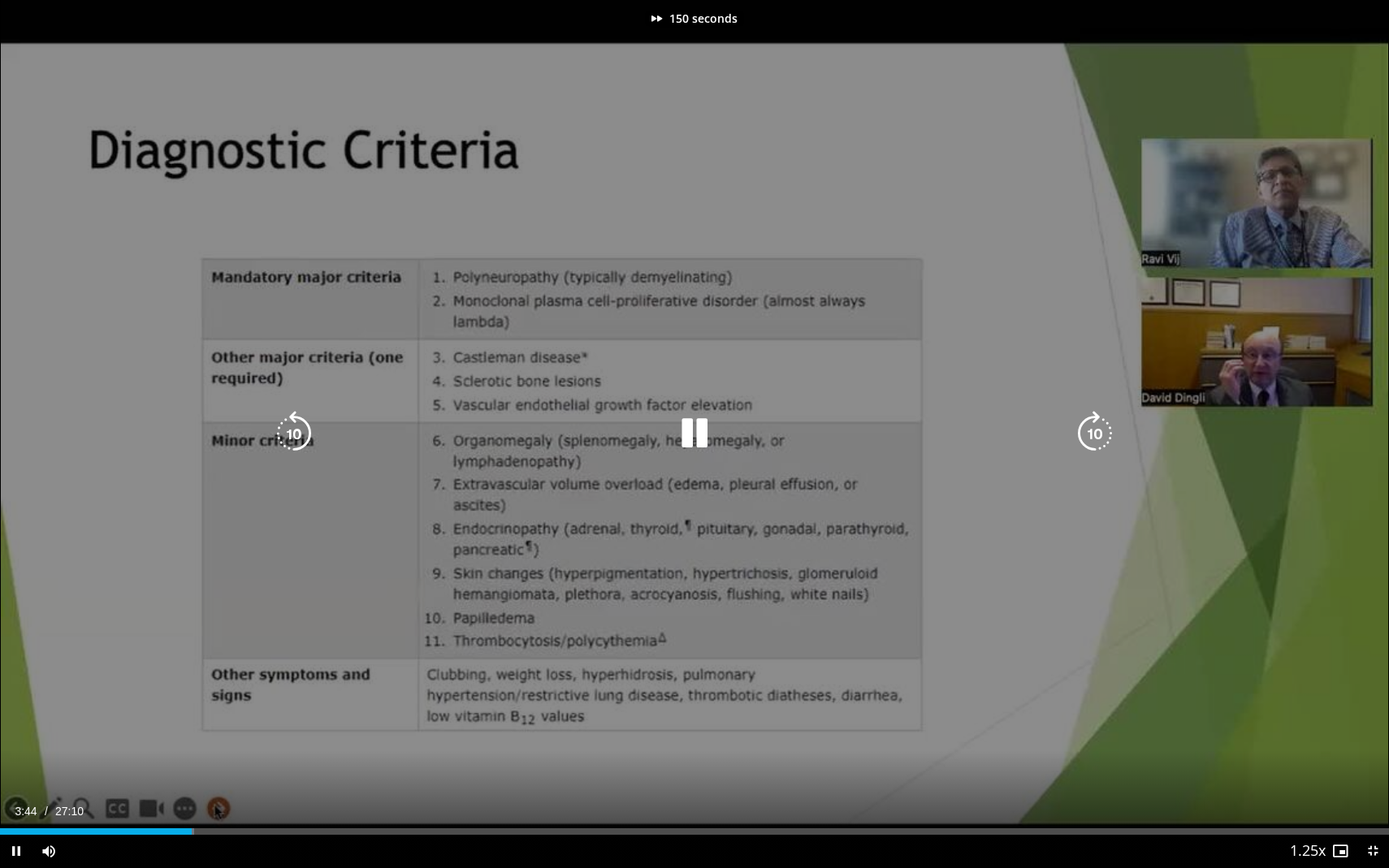 click at bounding box center [1095, 434] 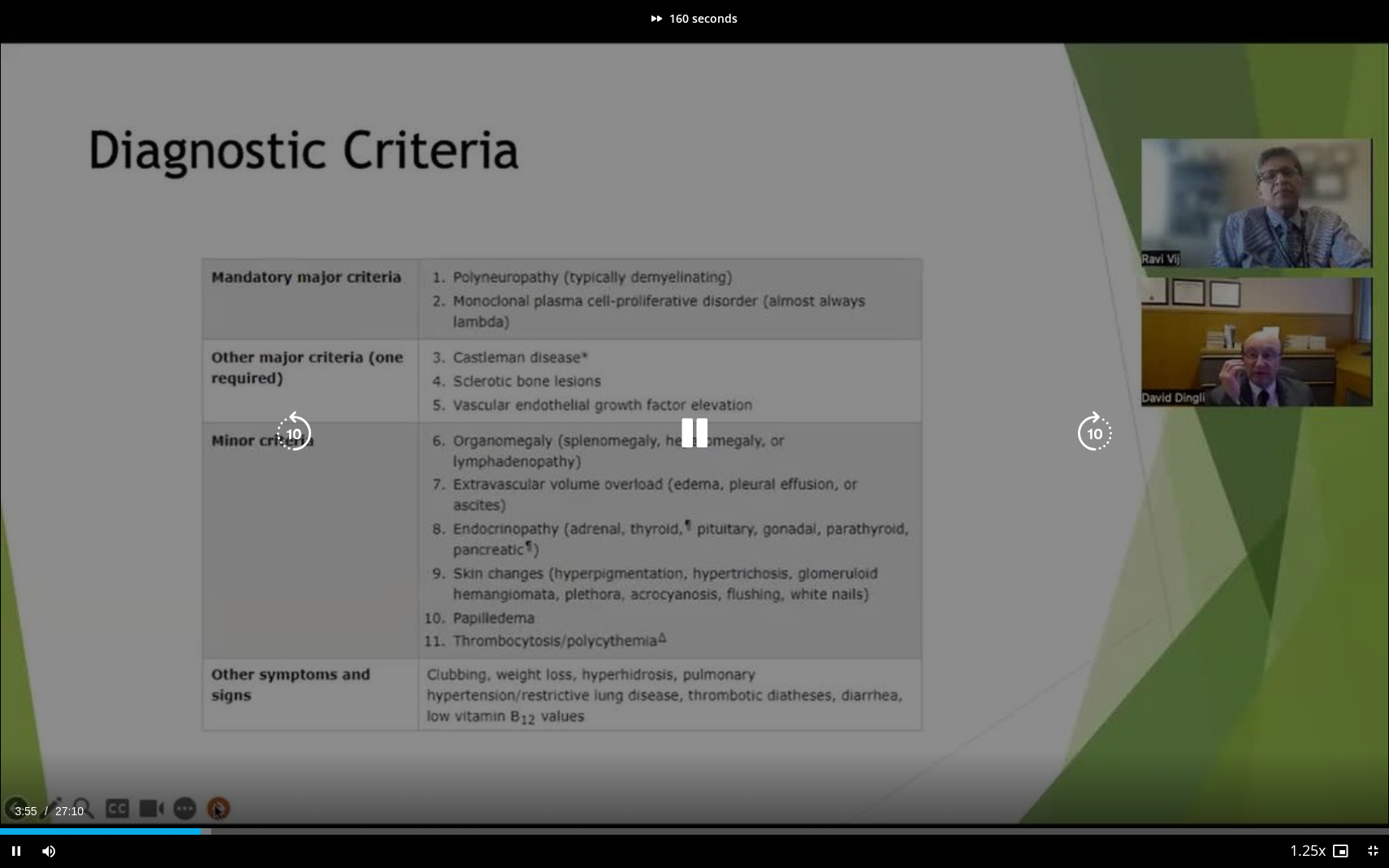 click at bounding box center (1095, 434) 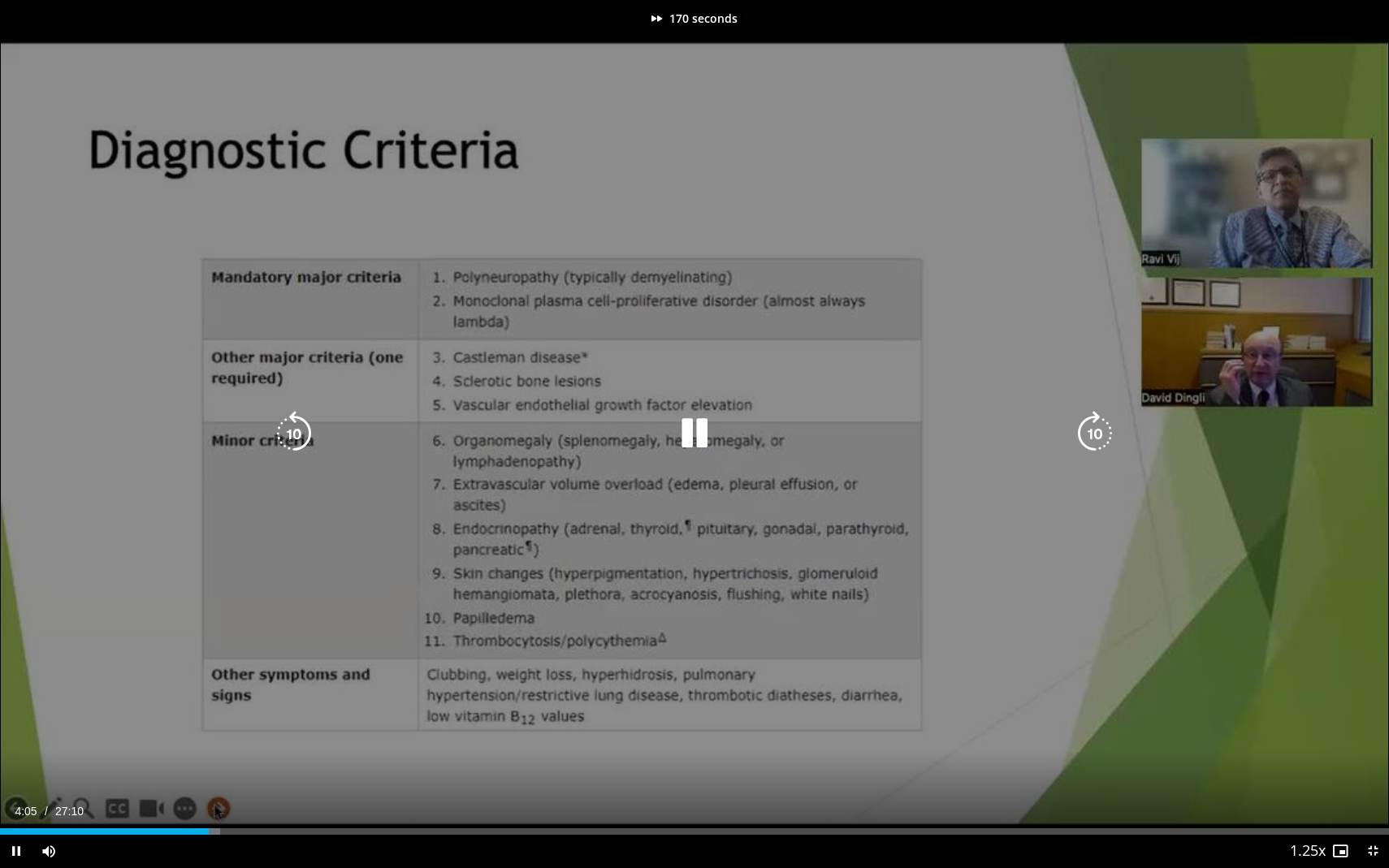 click at bounding box center (1095, 434) 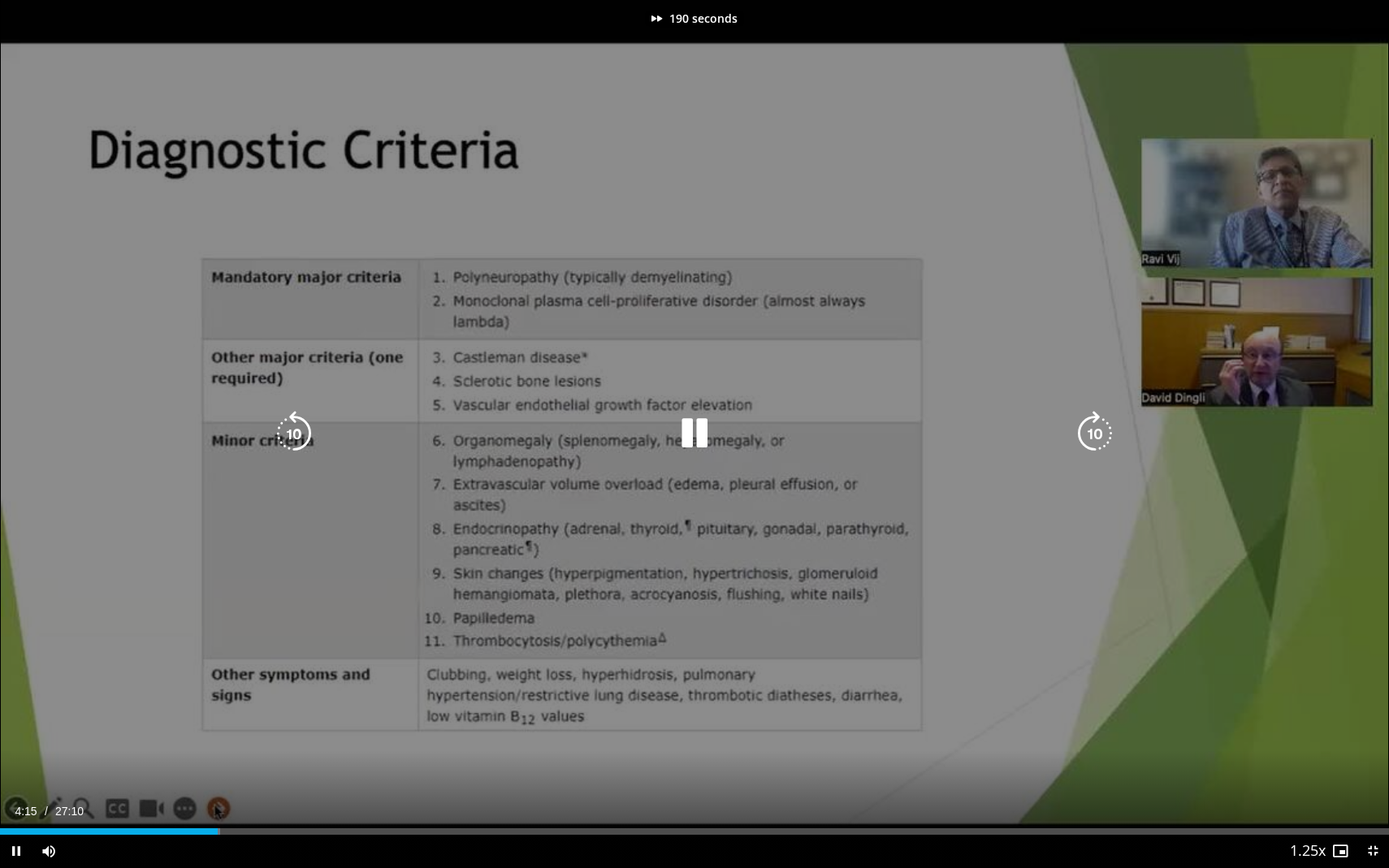 click at bounding box center [1095, 434] 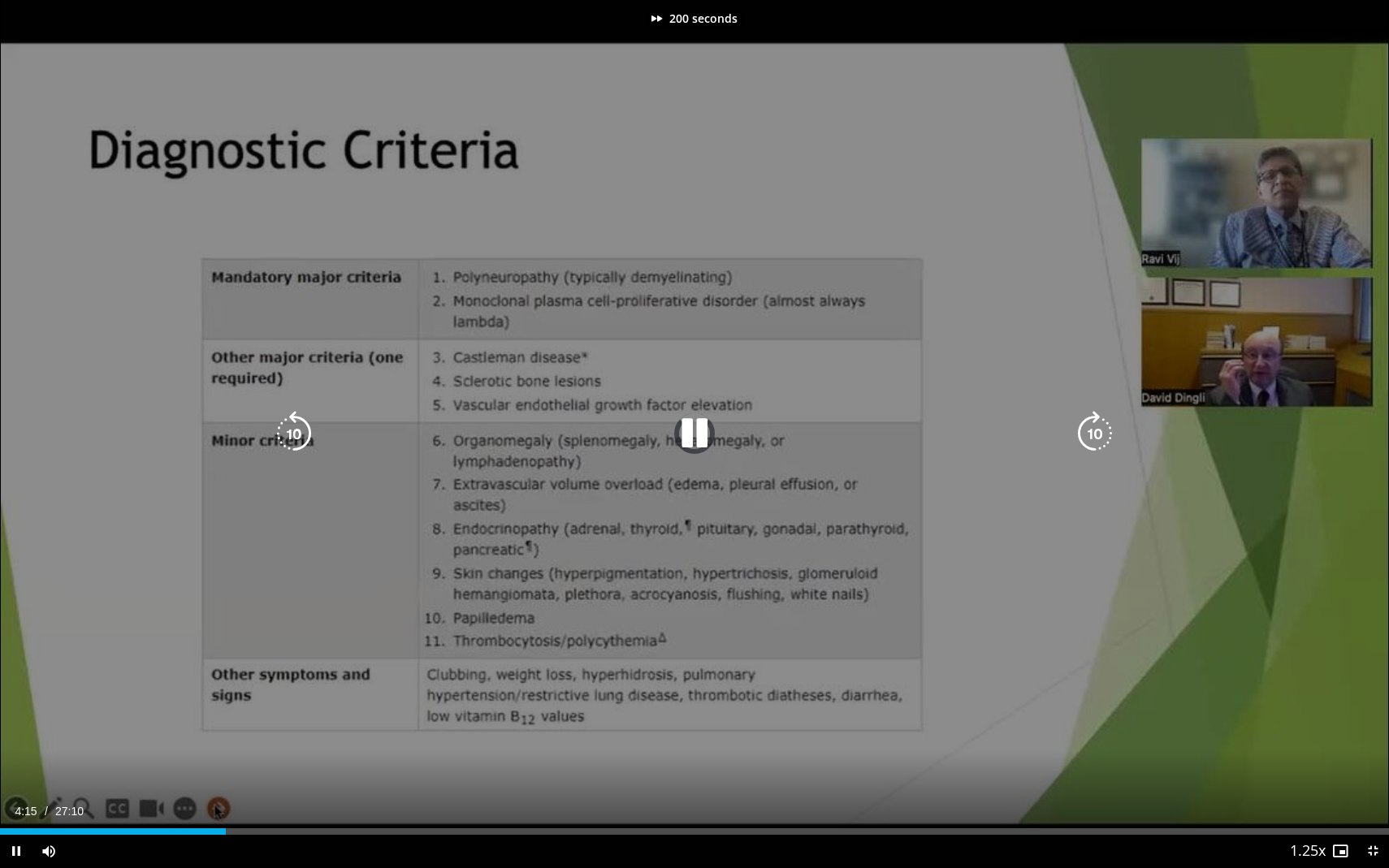 click at bounding box center (1095, 434) 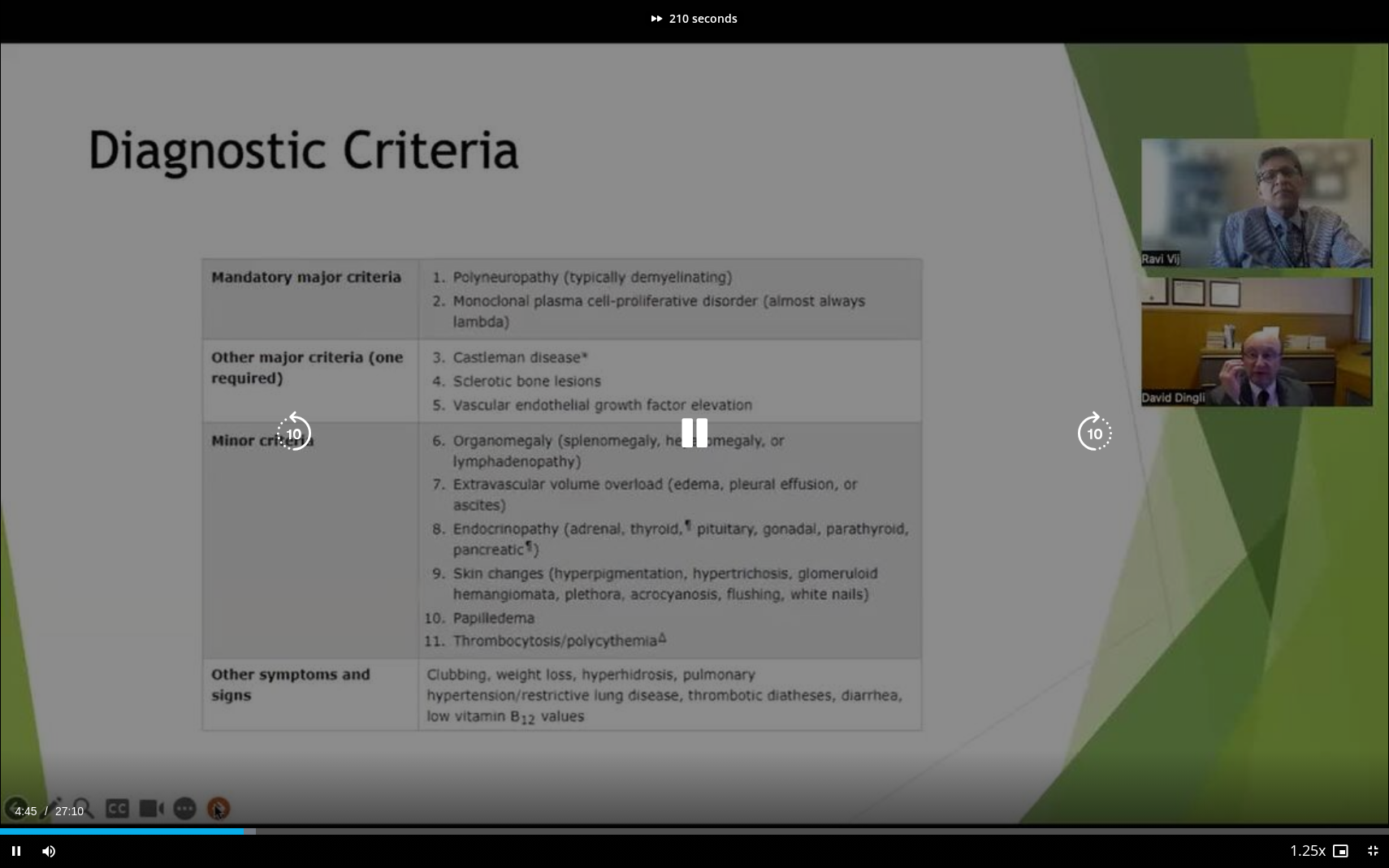 click at bounding box center [1095, 434] 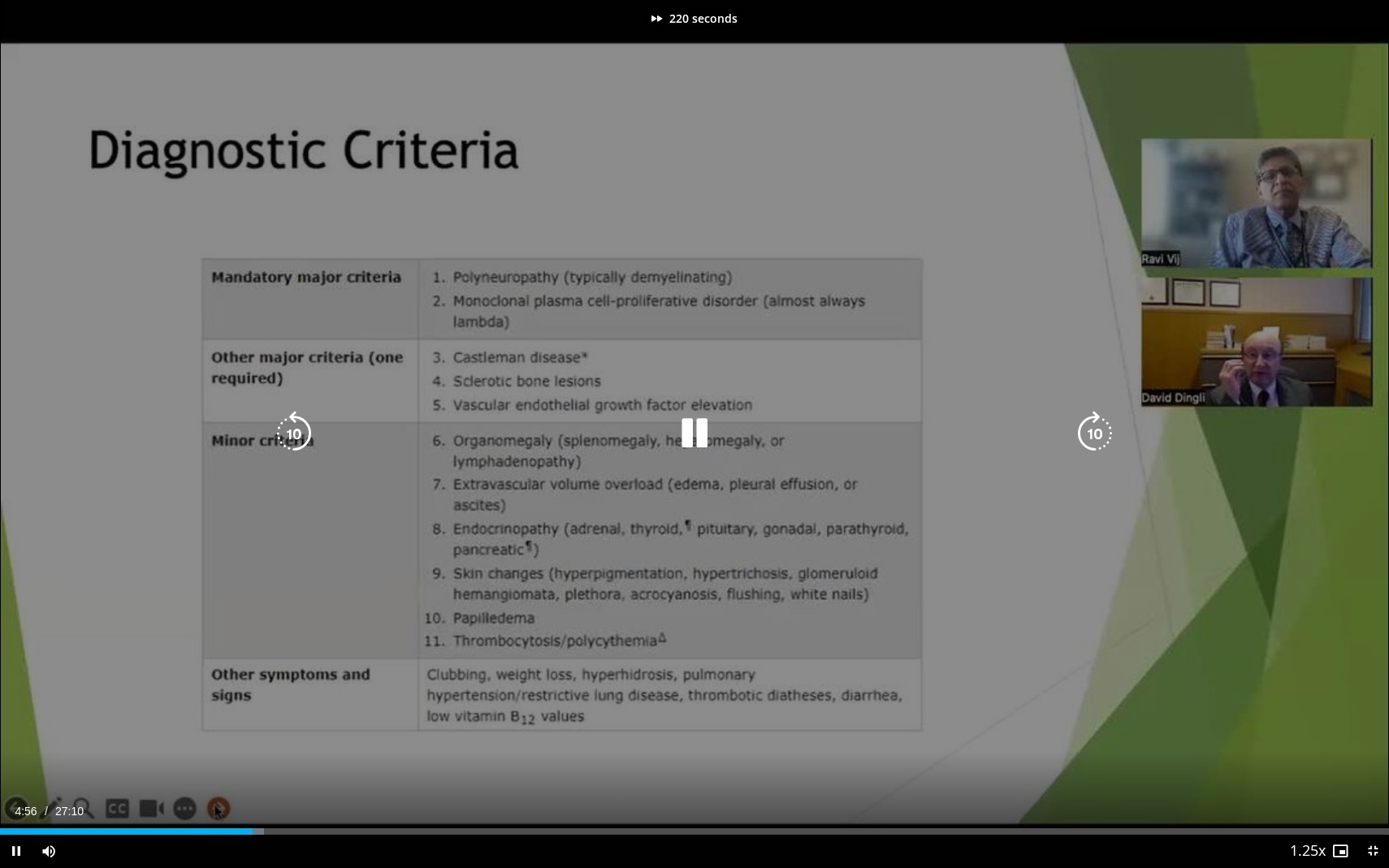 click at bounding box center [1095, 434] 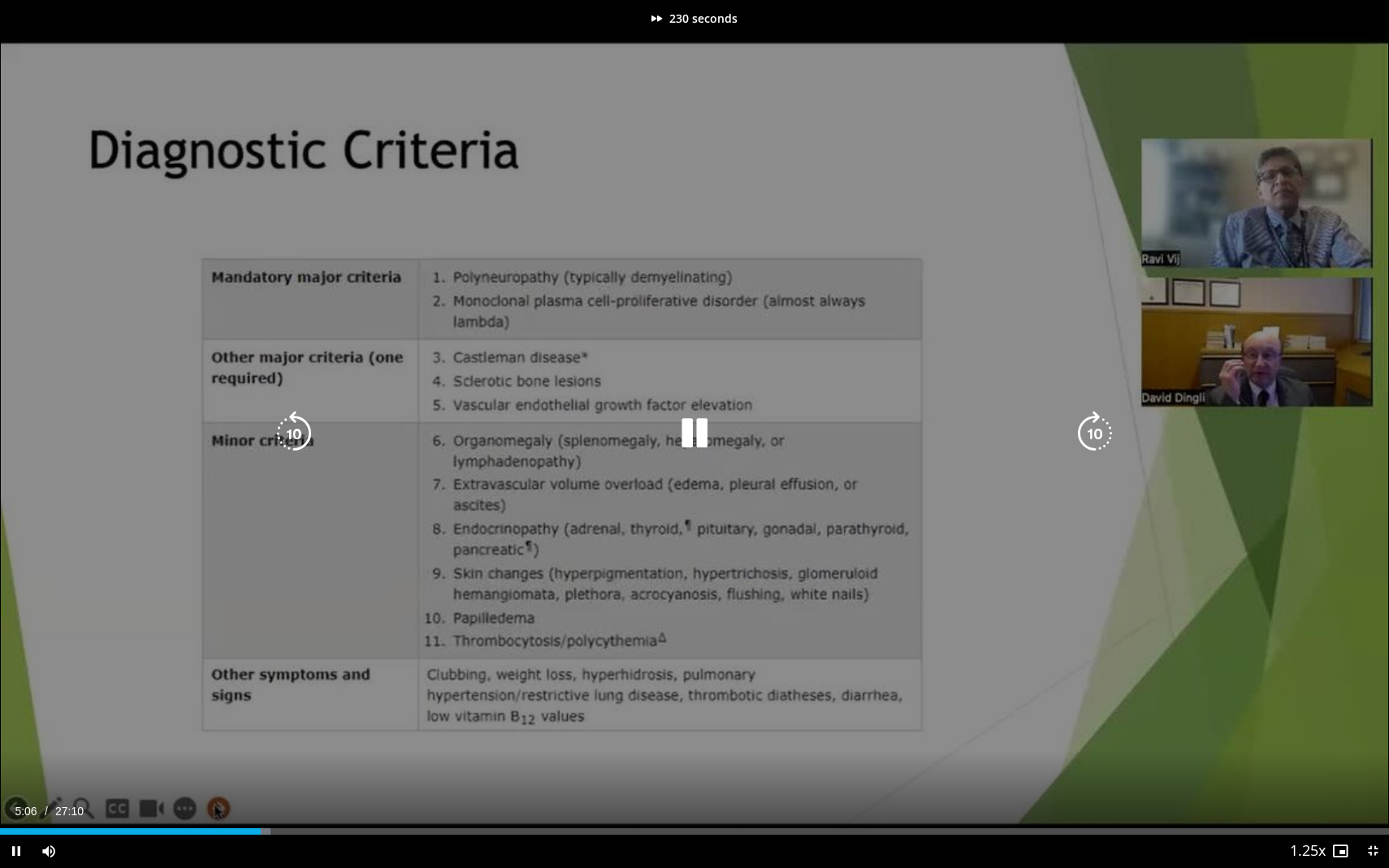 click at bounding box center (1095, 434) 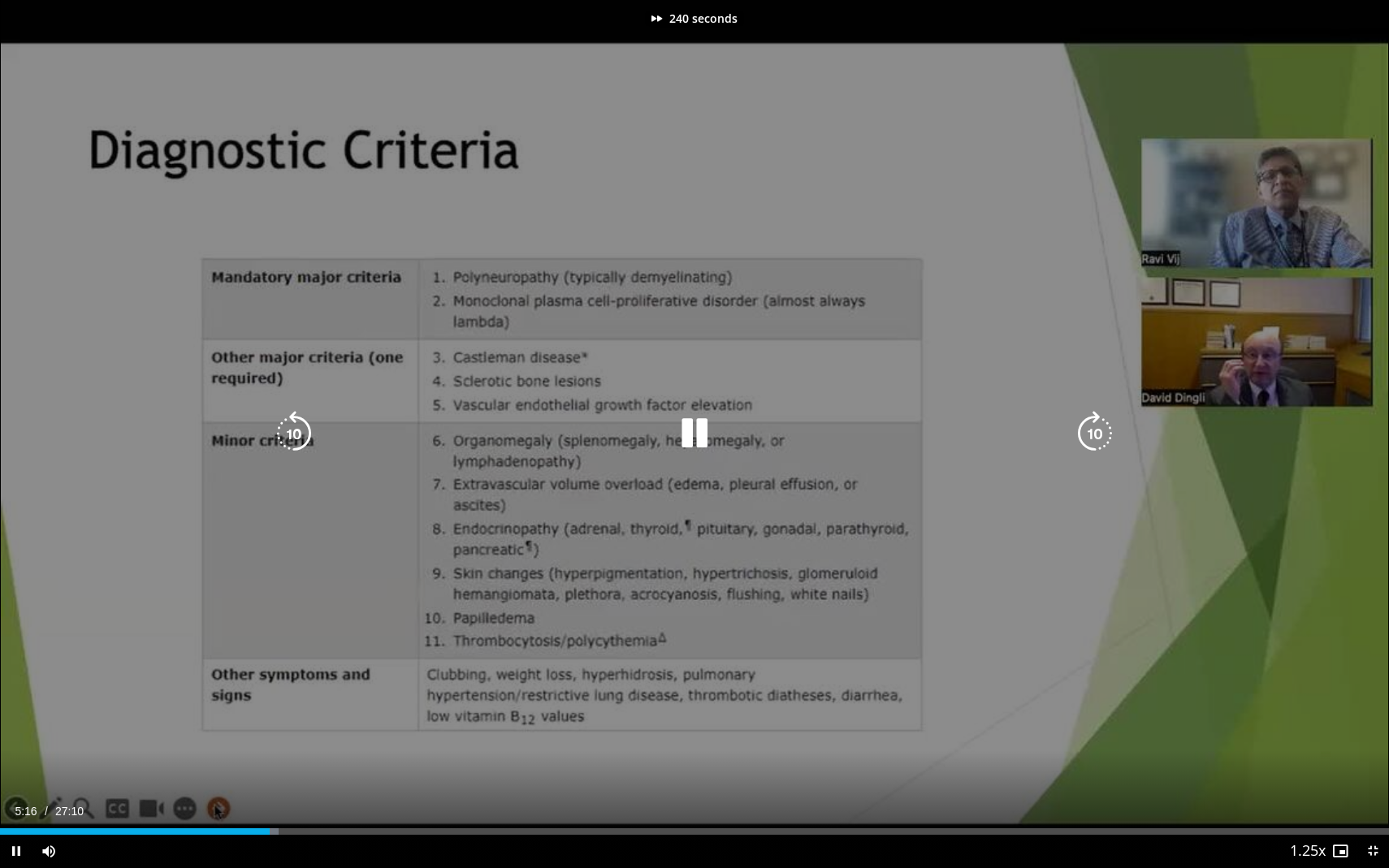 click at bounding box center [1095, 434] 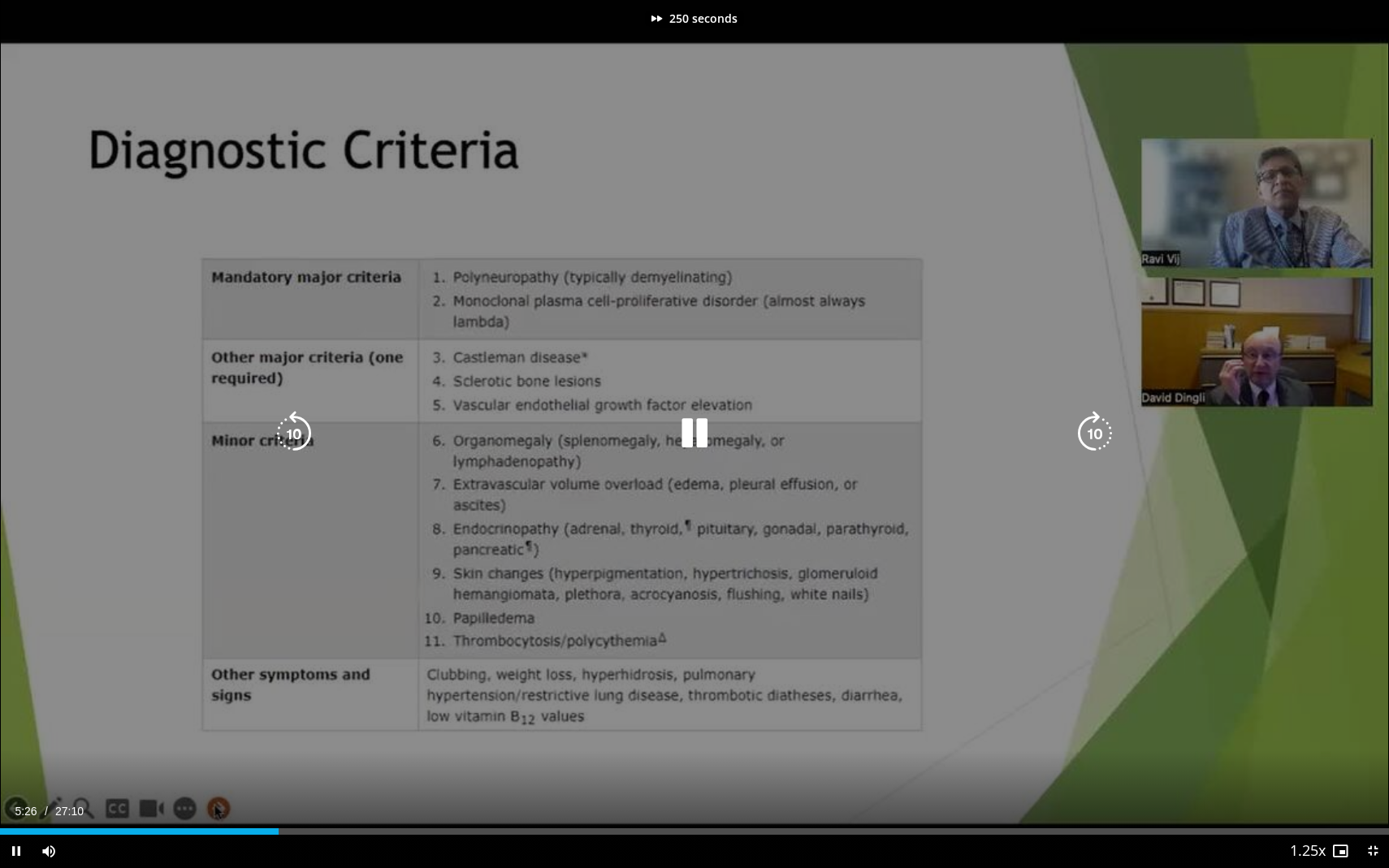 click at bounding box center (1095, 434) 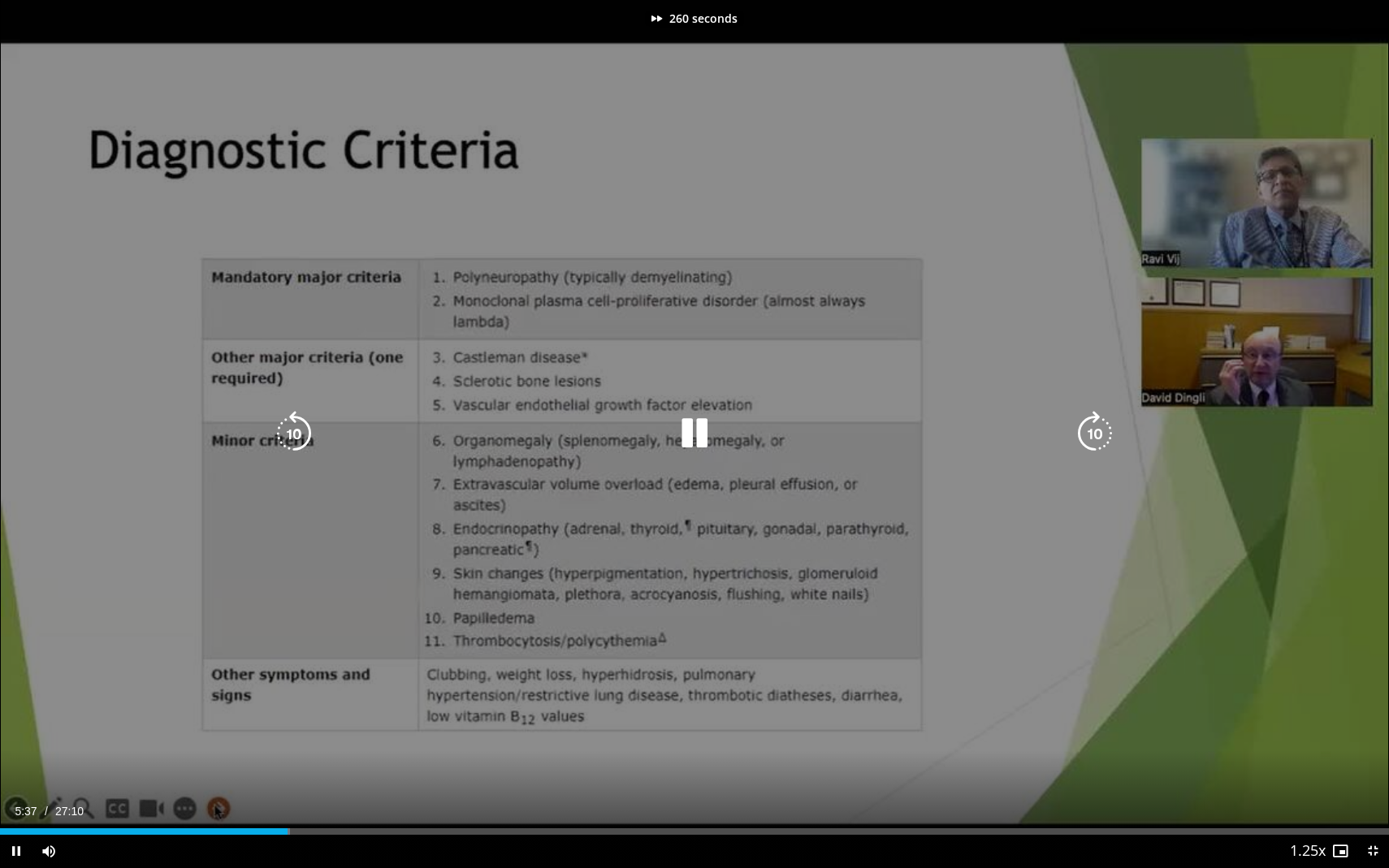 click at bounding box center [1095, 434] 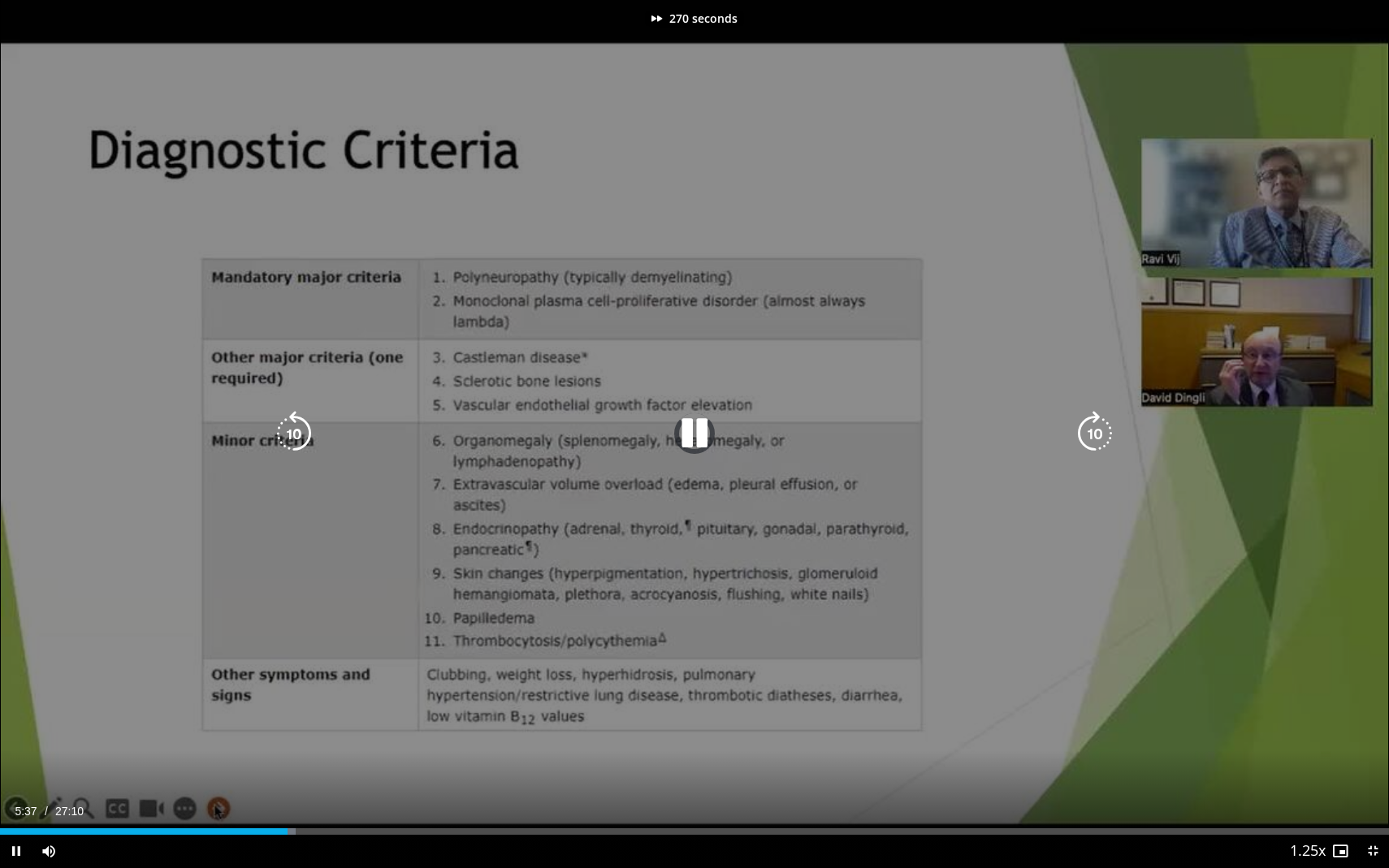 click at bounding box center [1095, 434] 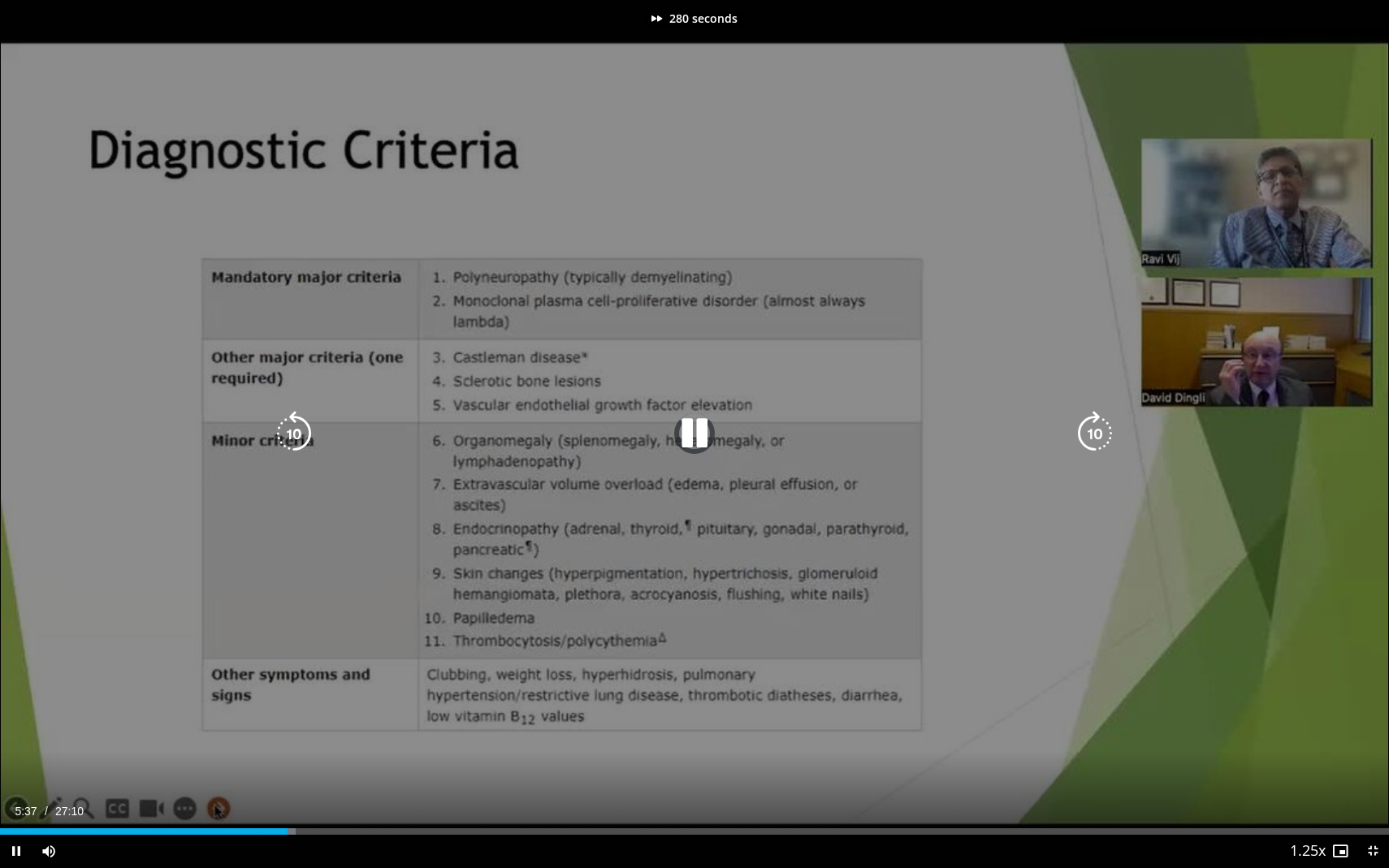 click at bounding box center [1095, 434] 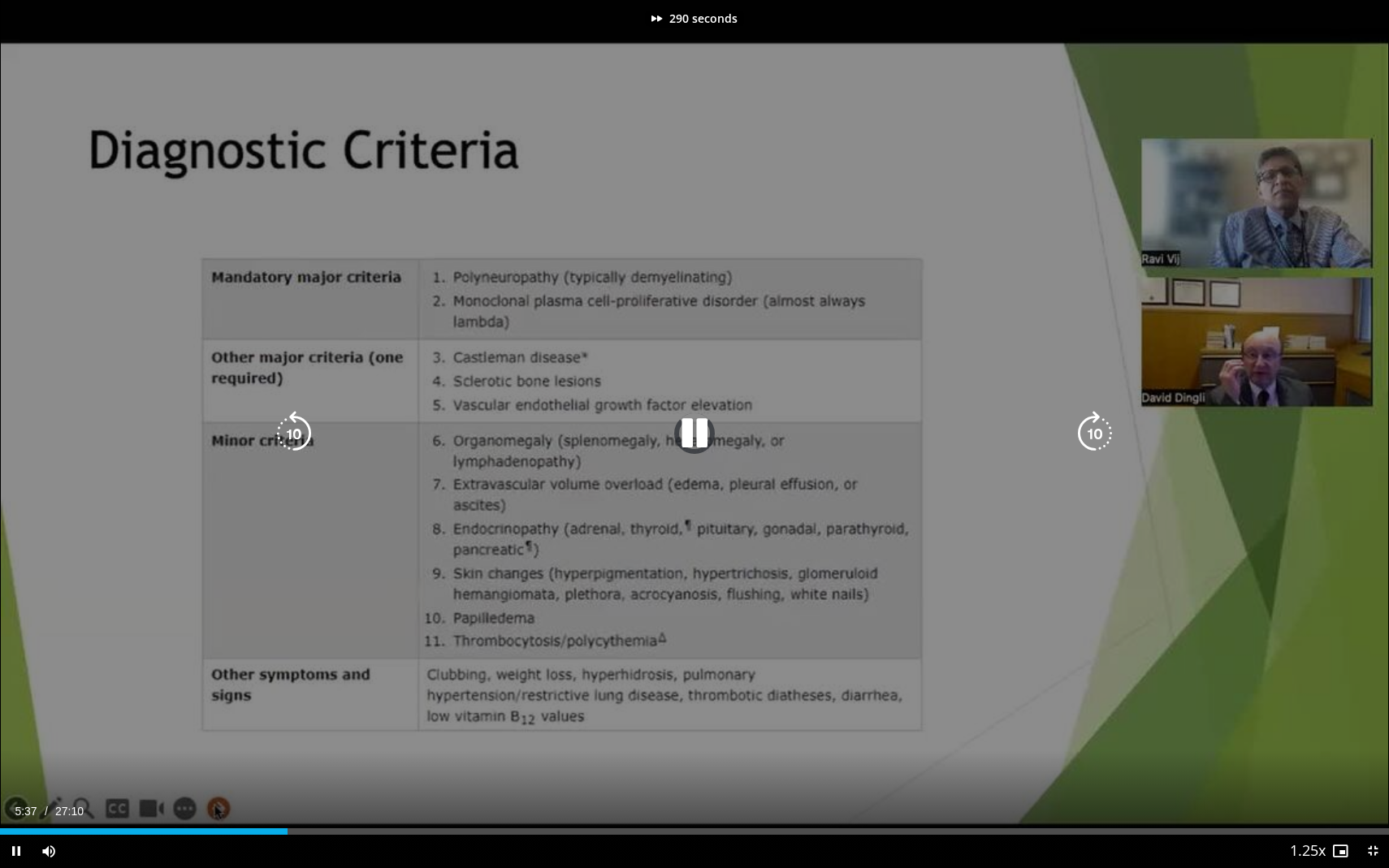 click at bounding box center (1095, 434) 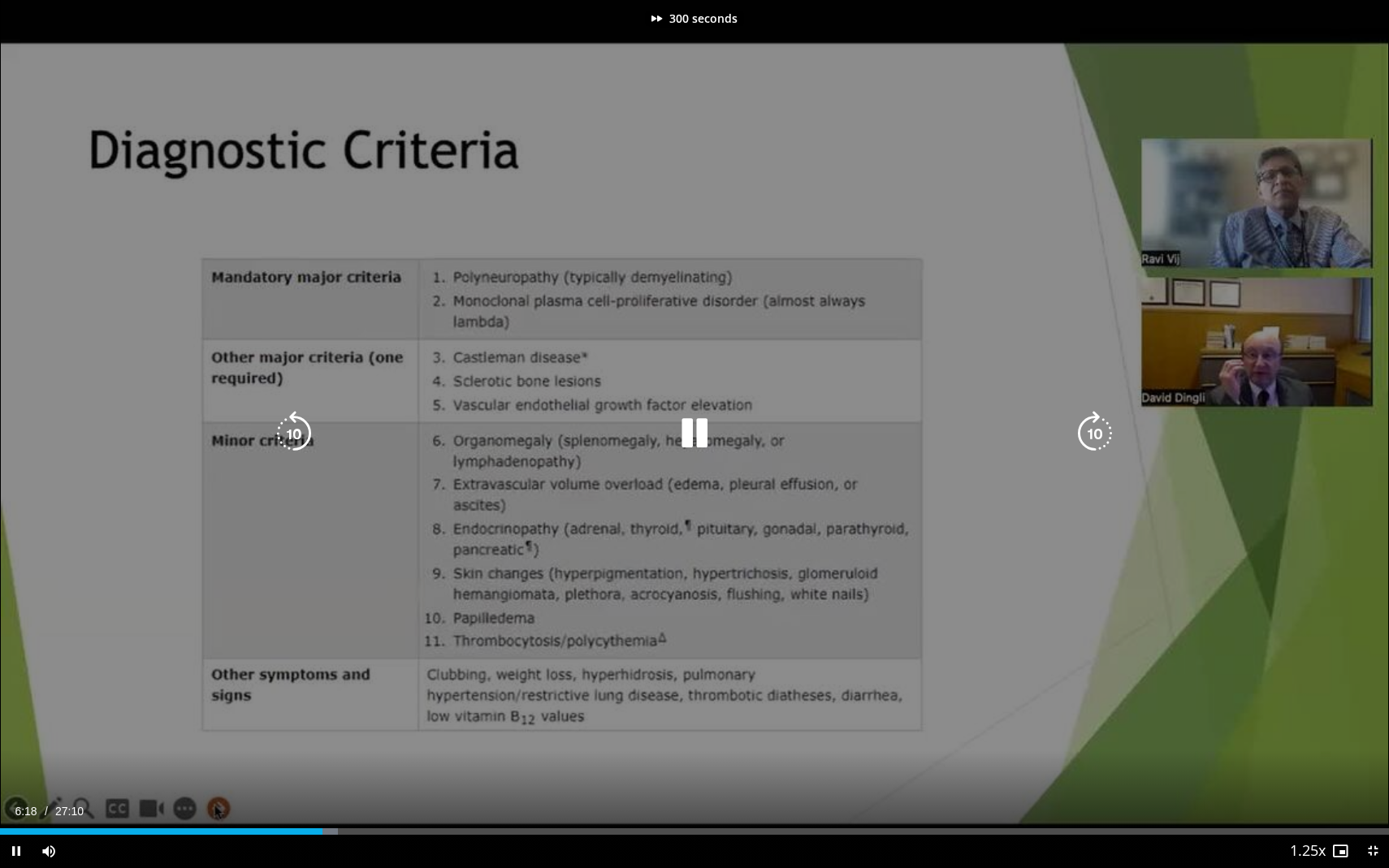 click at bounding box center (1095, 434) 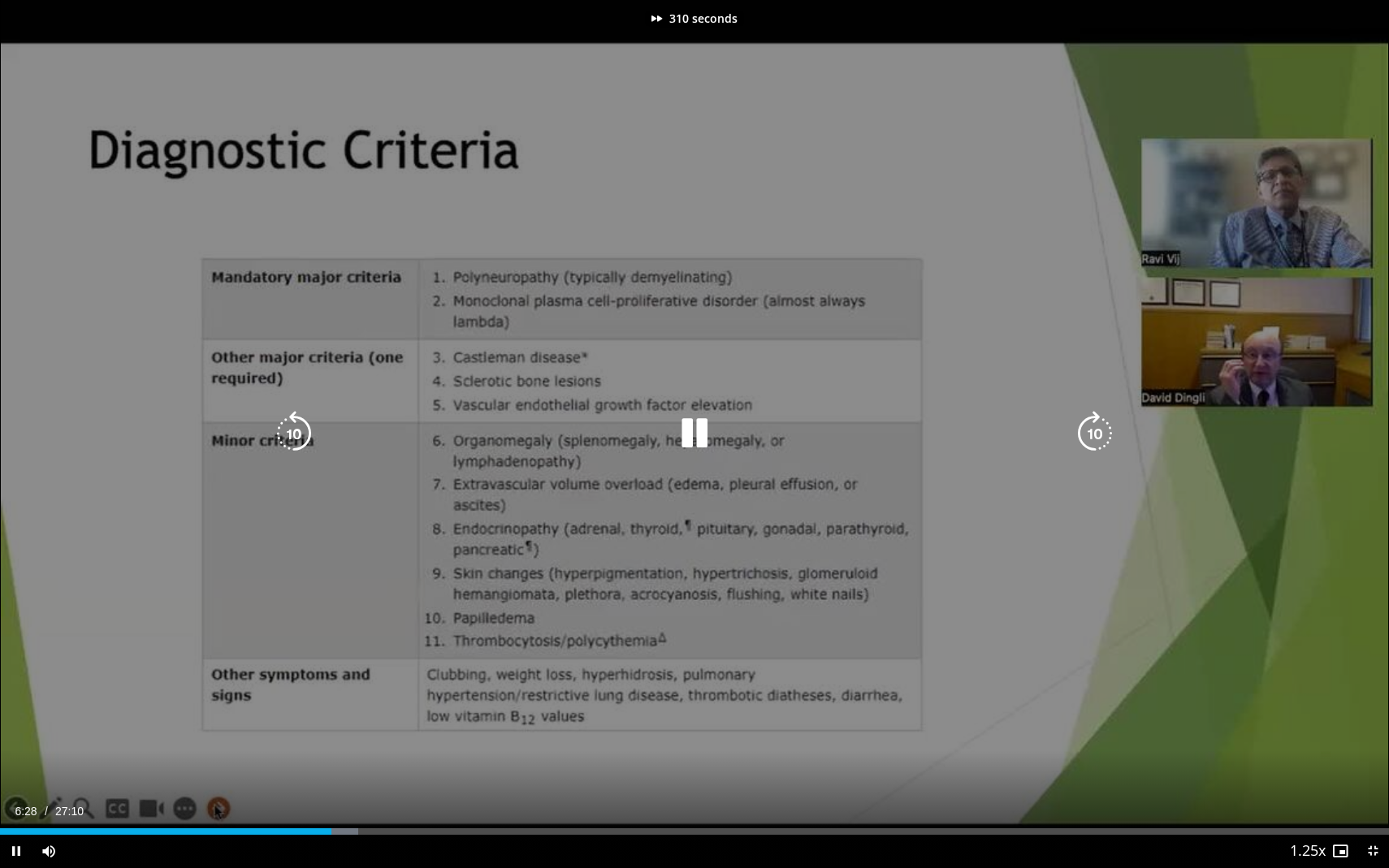 click at bounding box center (1095, 434) 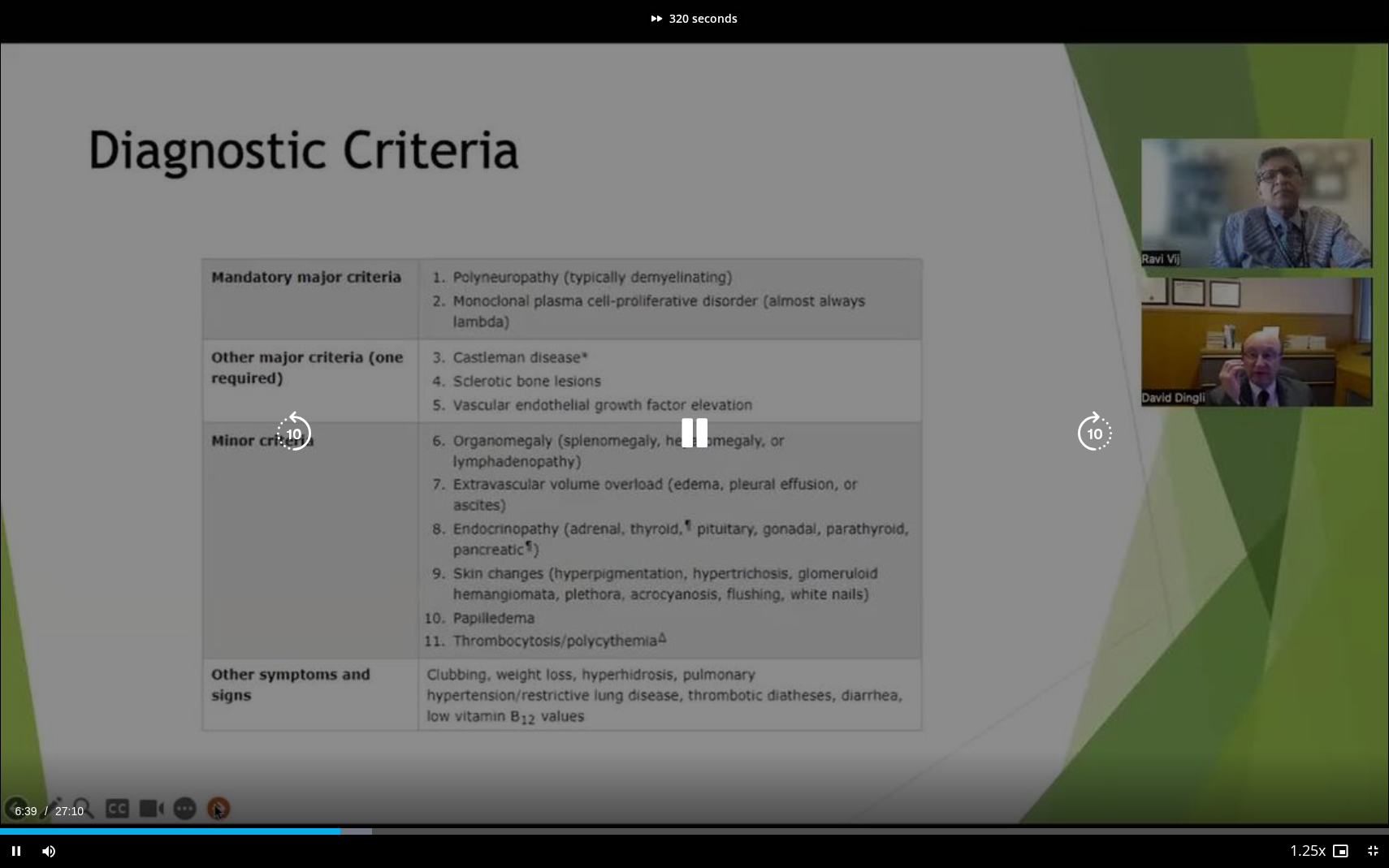 click at bounding box center [1095, 434] 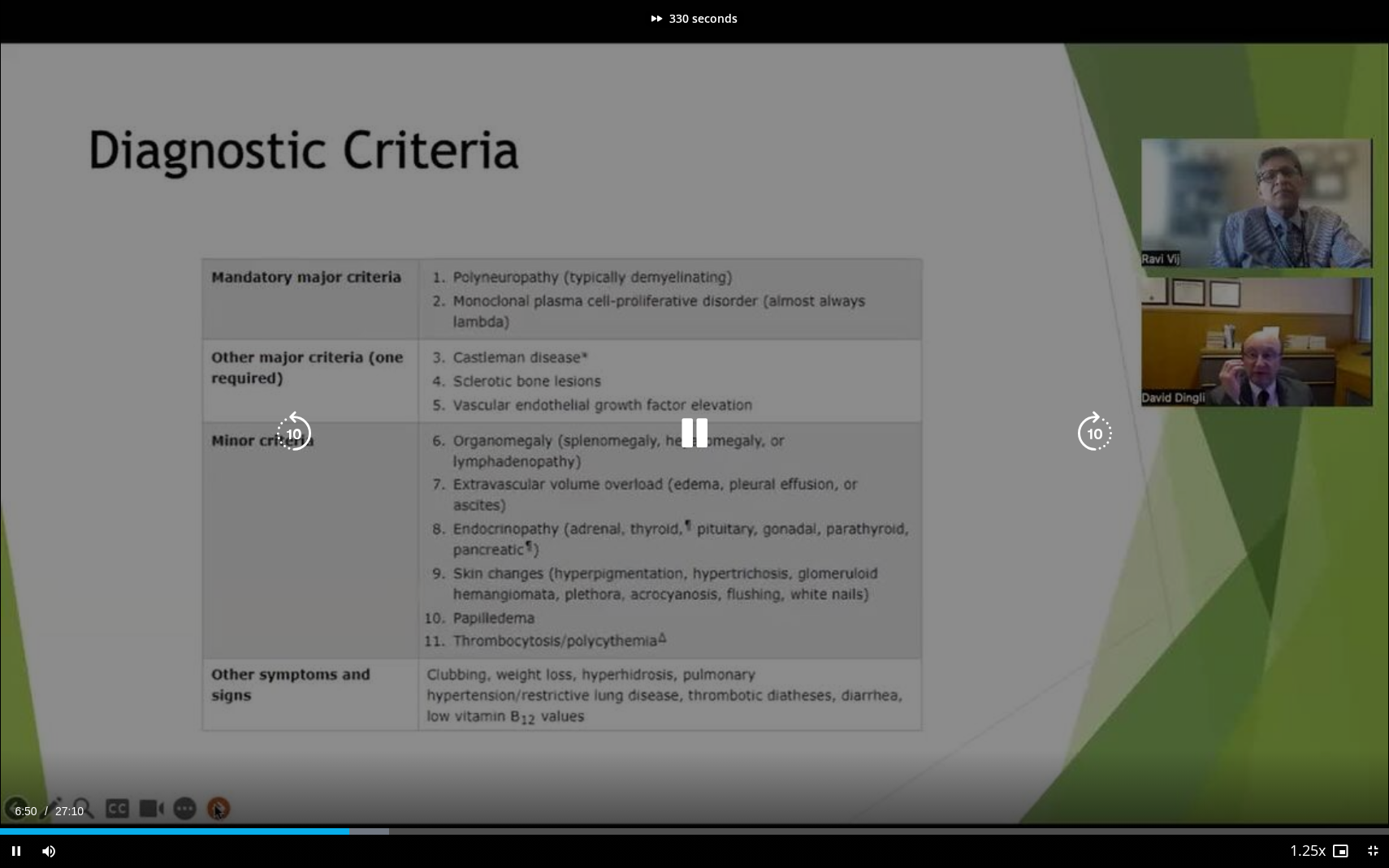click at bounding box center (1095, 434) 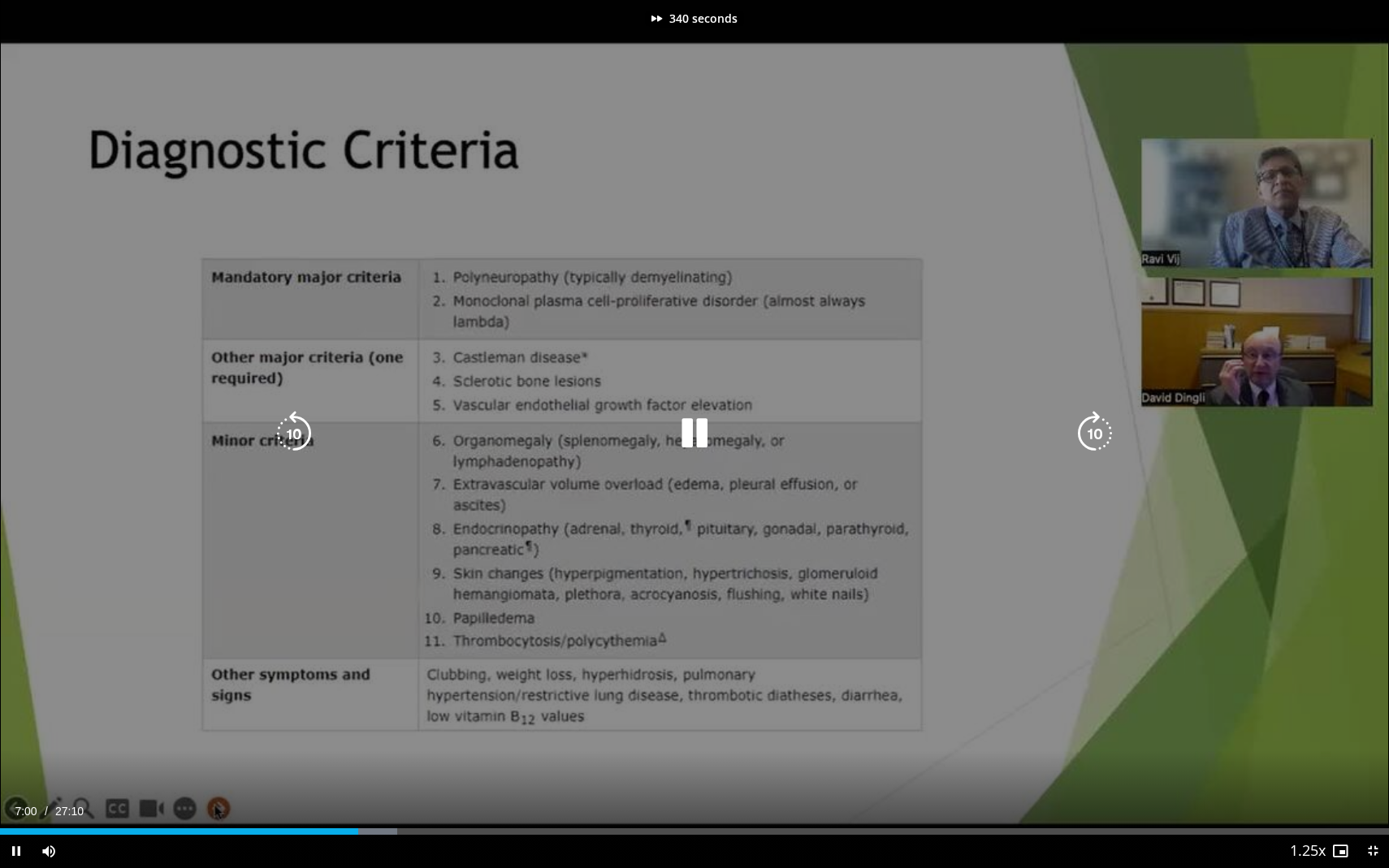 click at bounding box center (1095, 434) 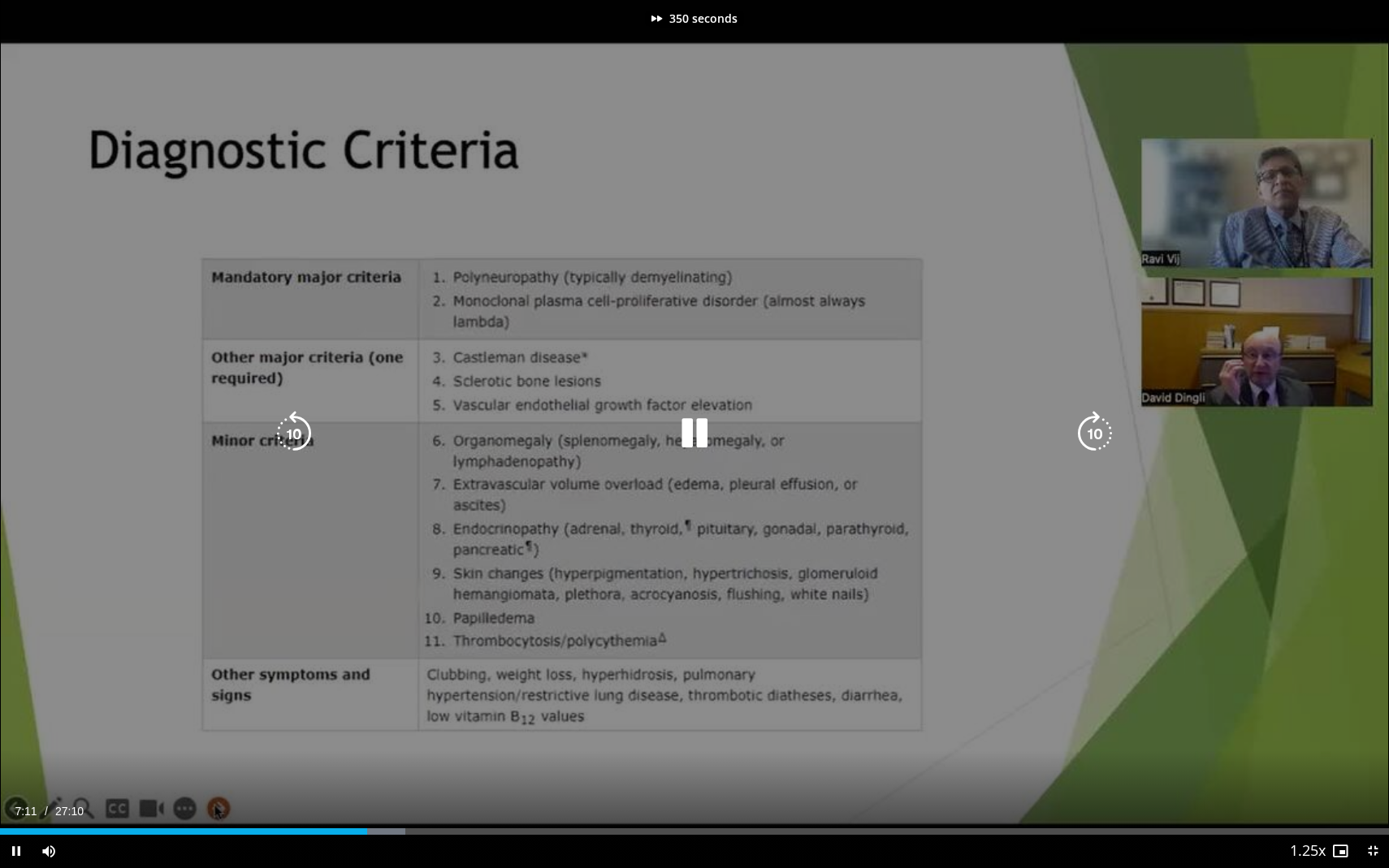 click at bounding box center [1095, 434] 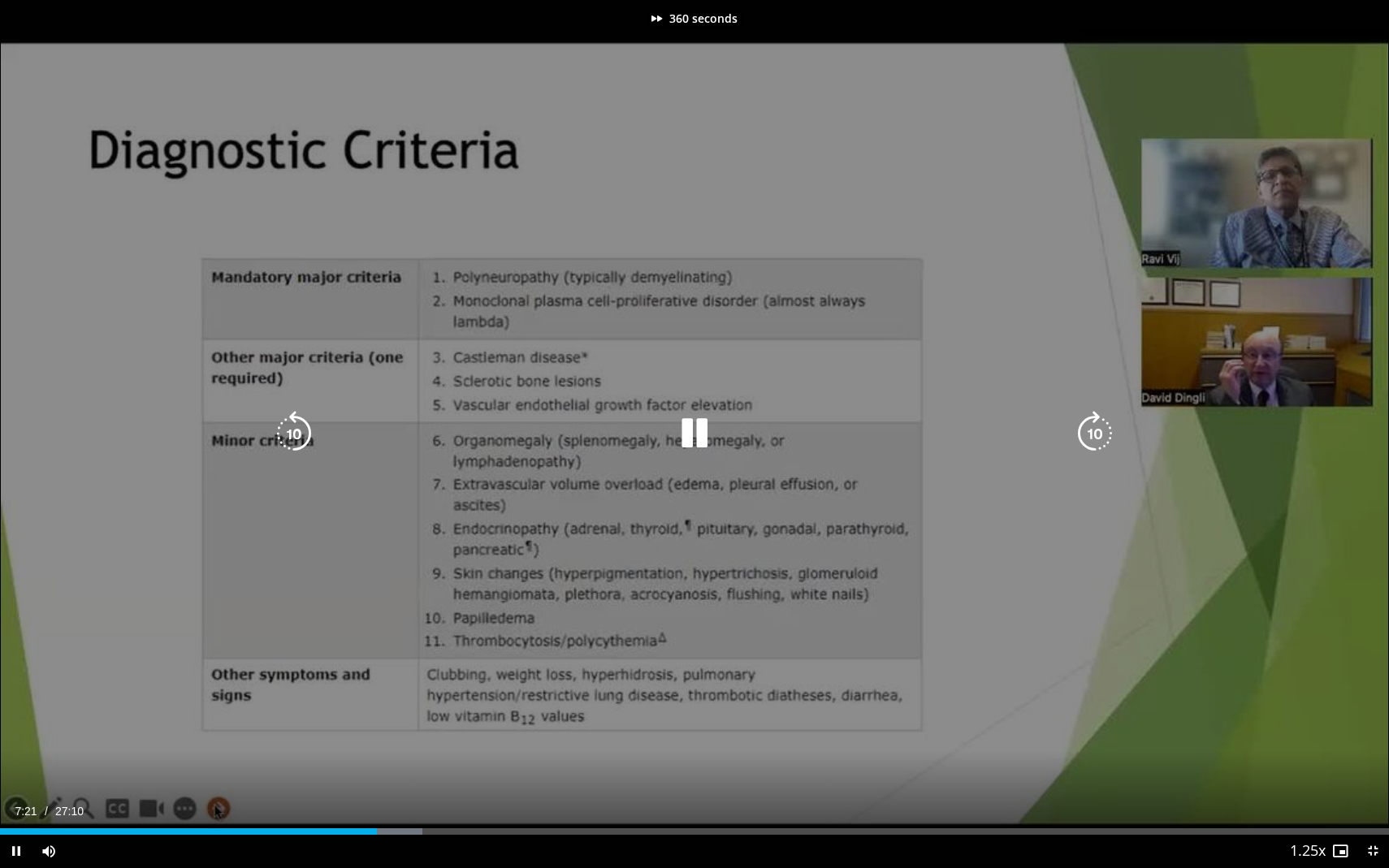 click at bounding box center [1095, 434] 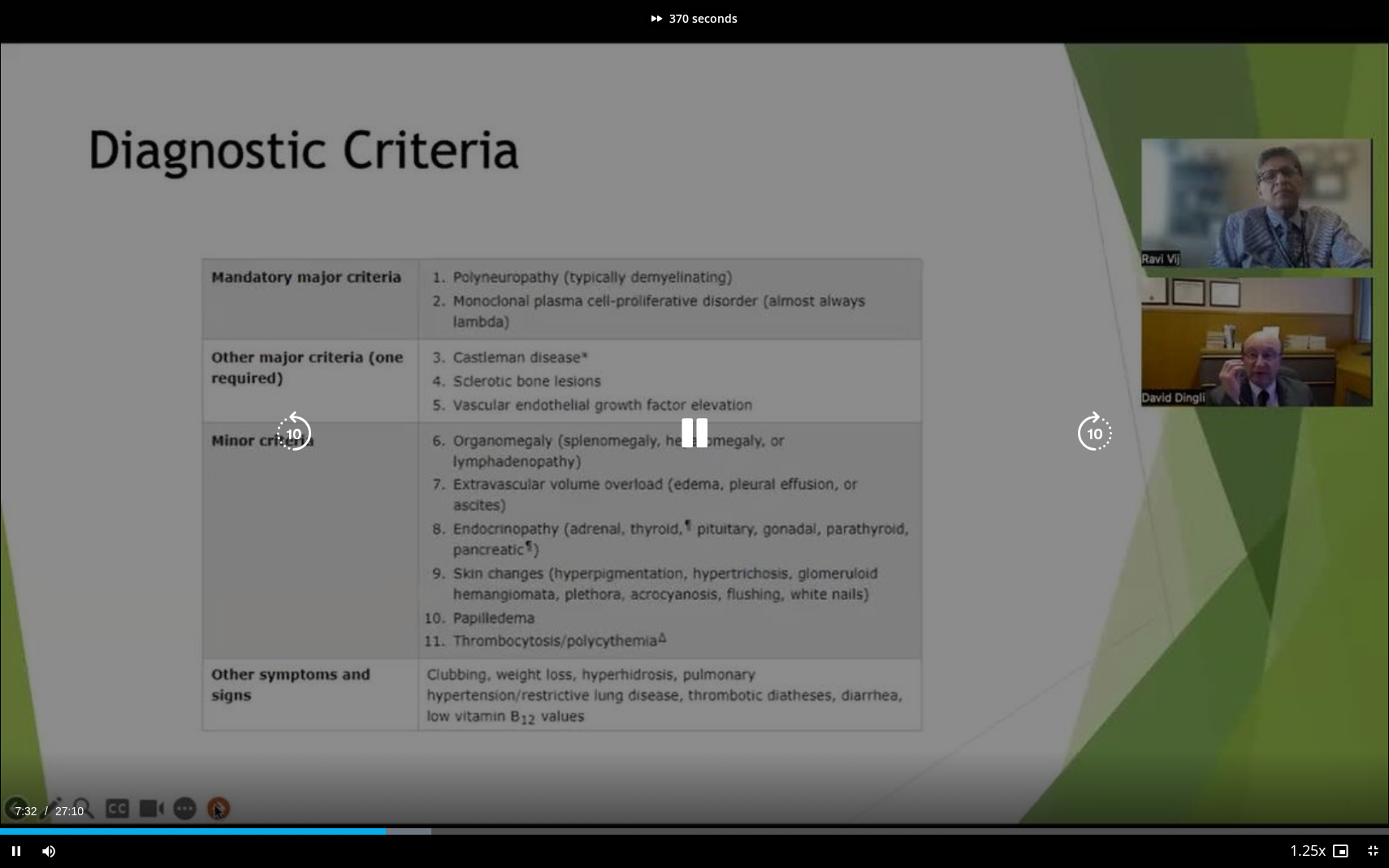 click at bounding box center [1095, 434] 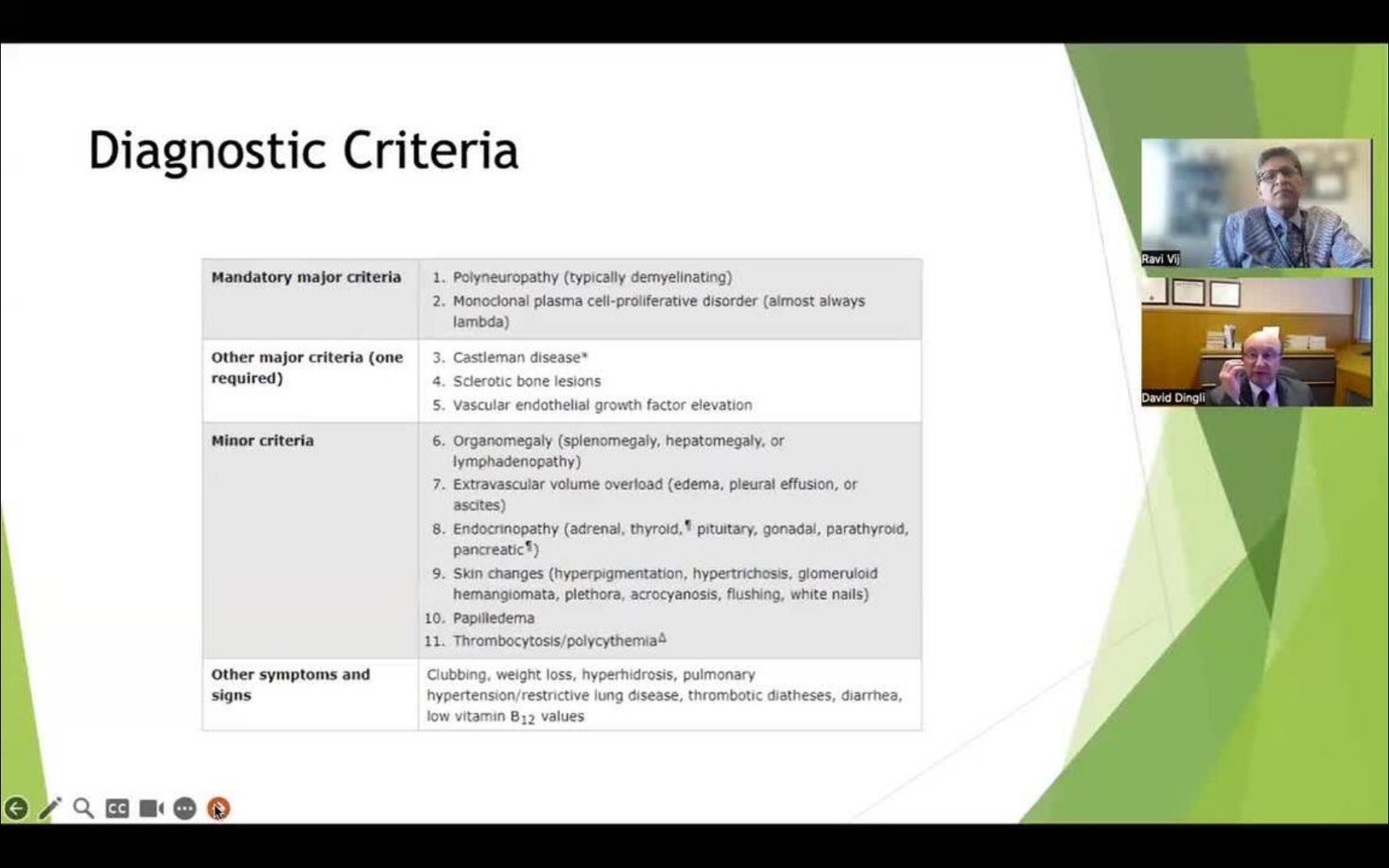click on "380 seconds
Tap to unmute" at bounding box center (694, 434) 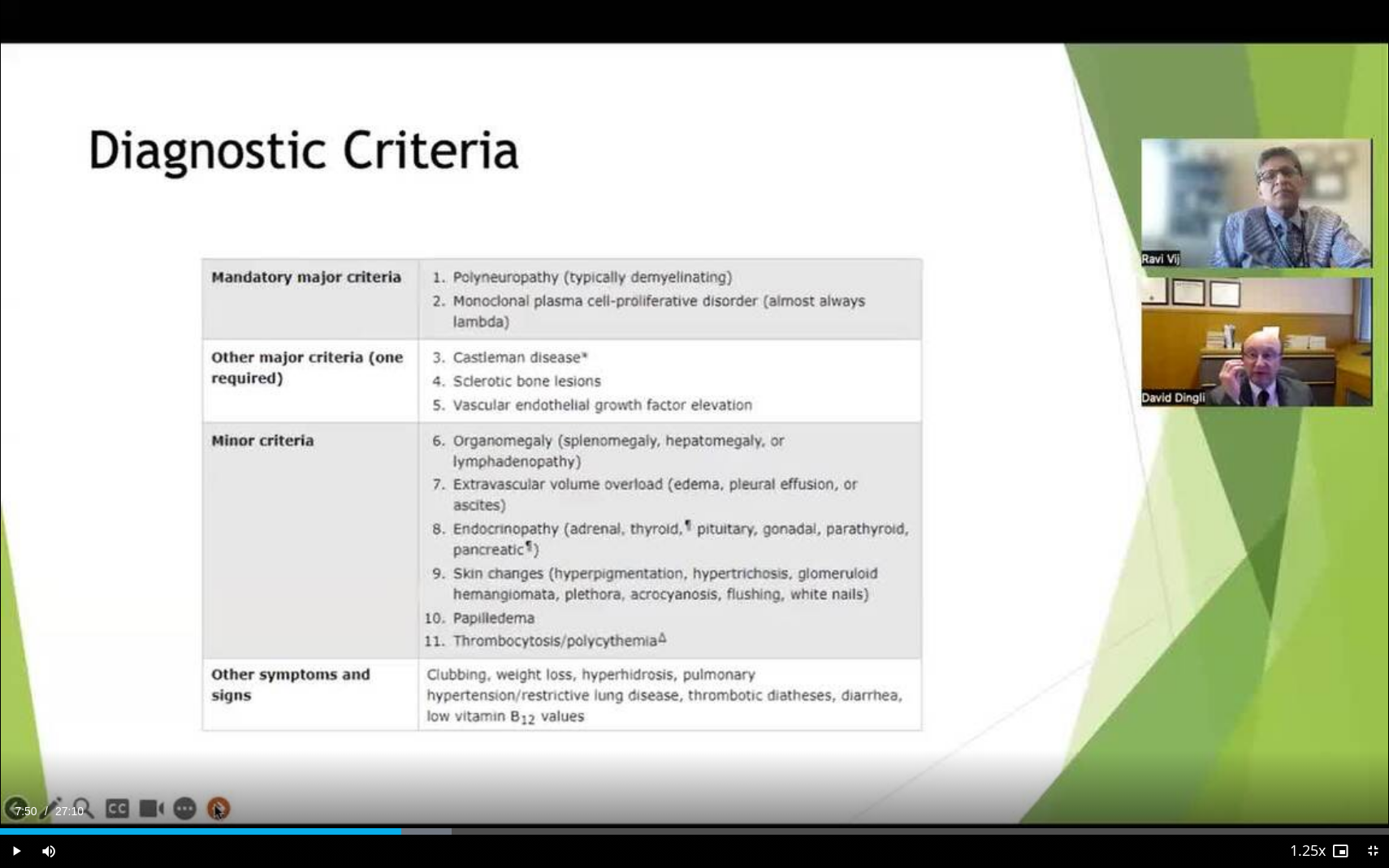 click on "380 seconds
Tap to unmute" at bounding box center [694, 434] 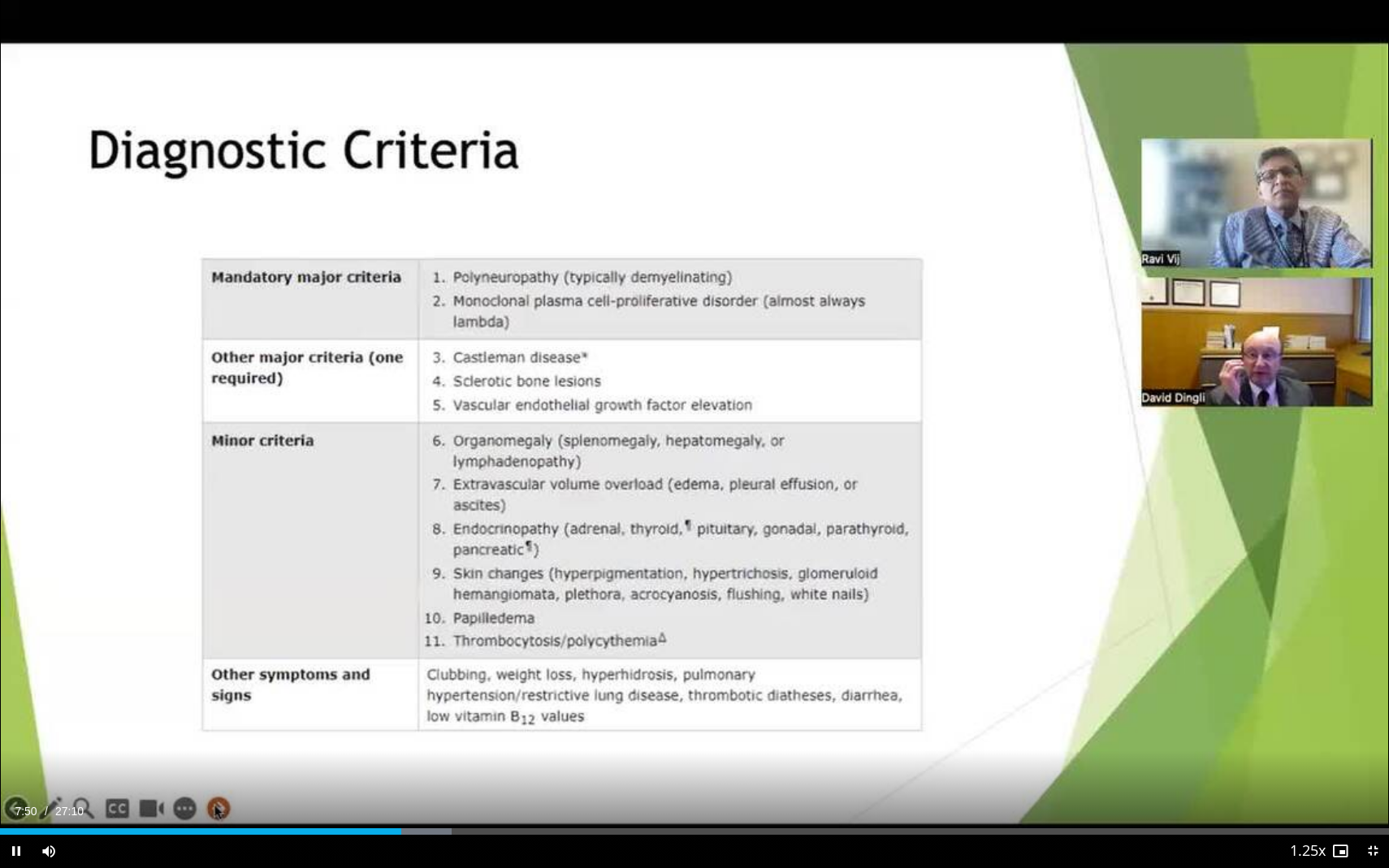 click on "380 seconds
Tap to unmute" at bounding box center (694, 434) 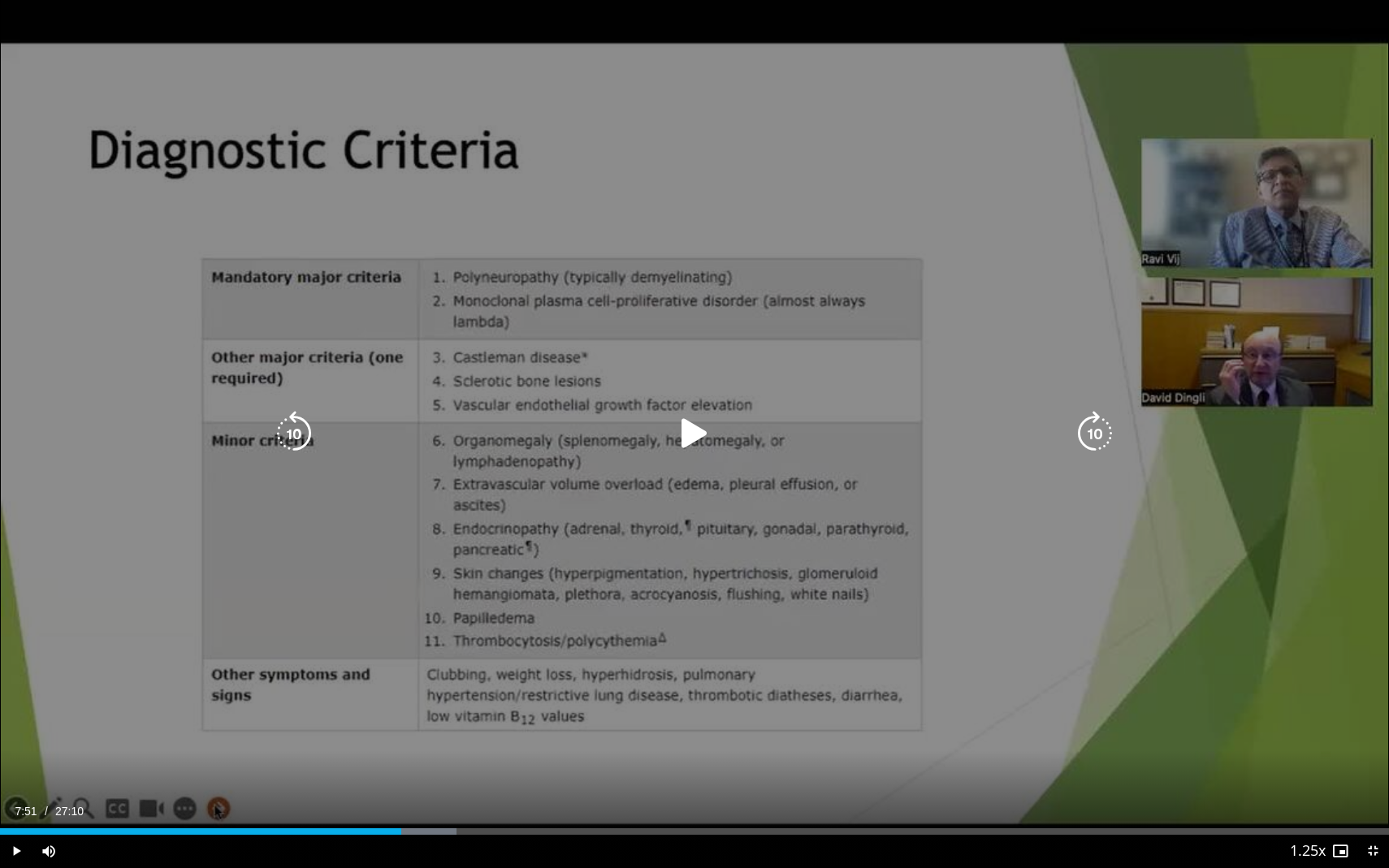 click at bounding box center [1095, 434] 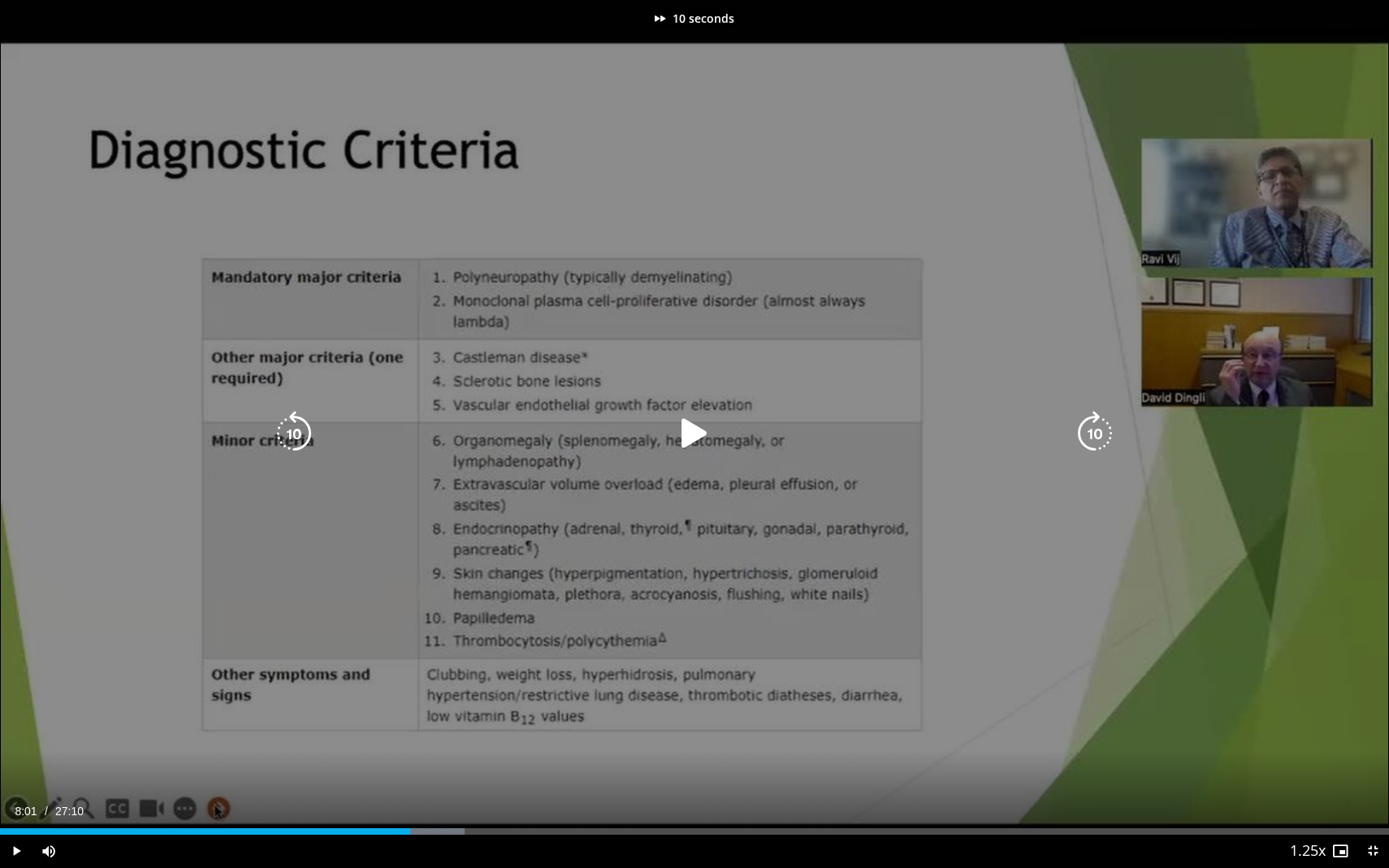 click at bounding box center [694, 434] 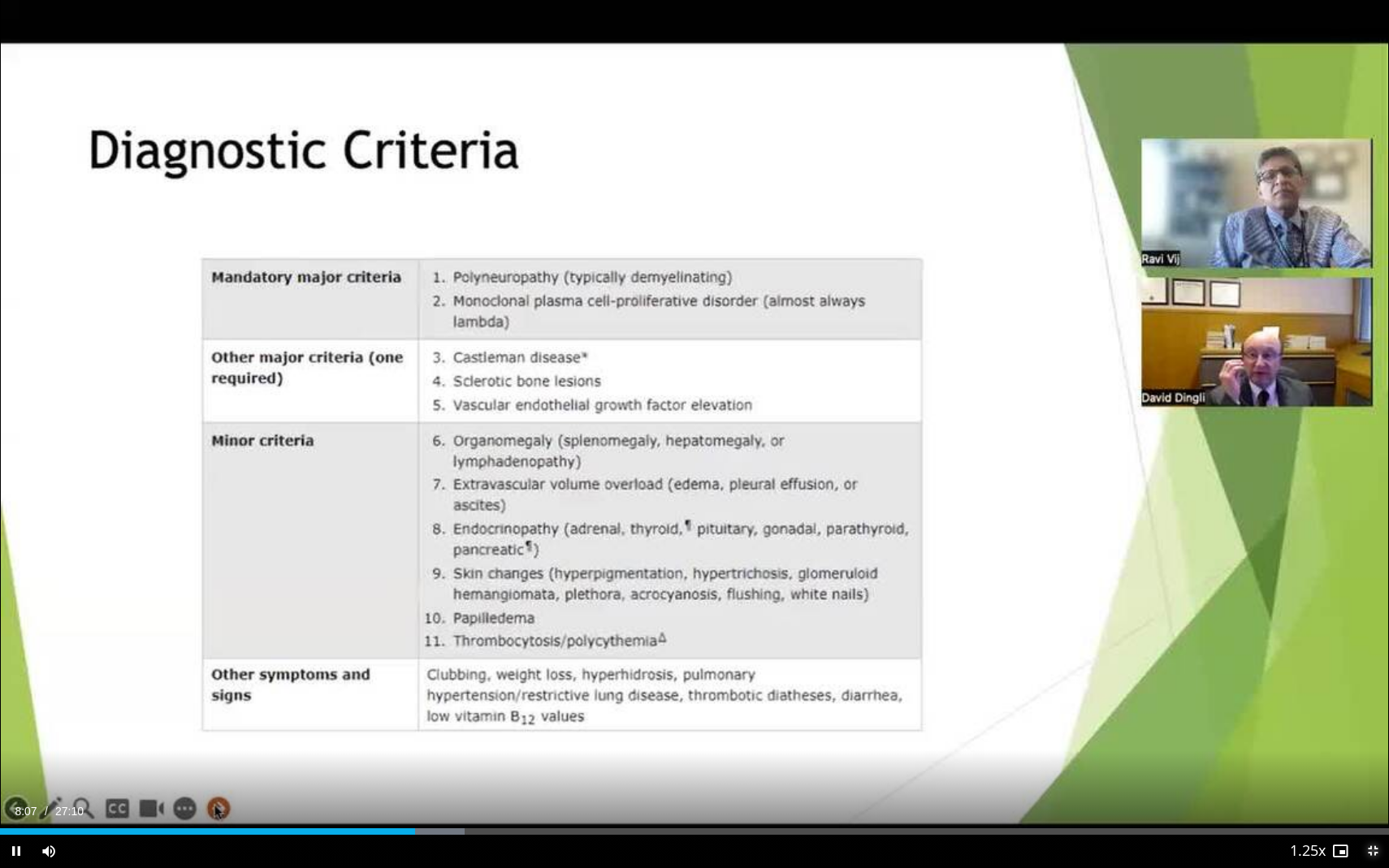 click at bounding box center [1373, 851] 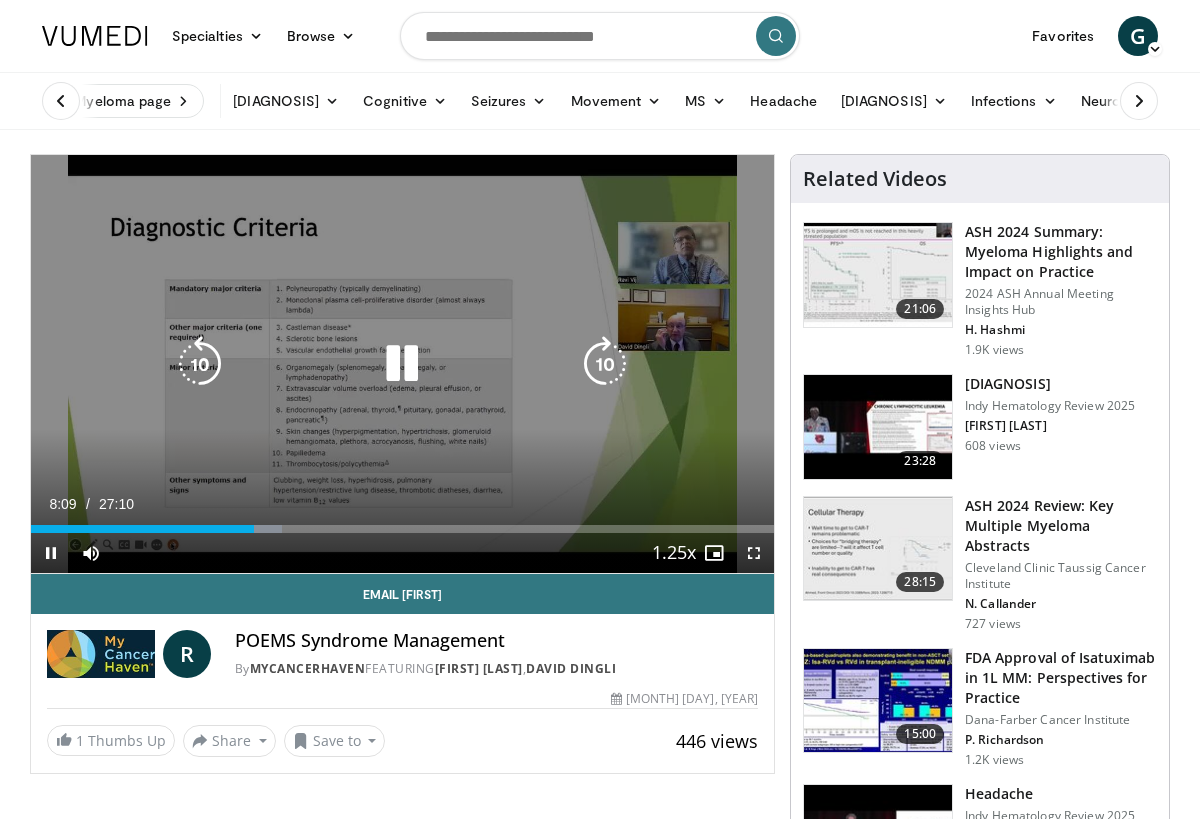 click at bounding box center [402, 364] 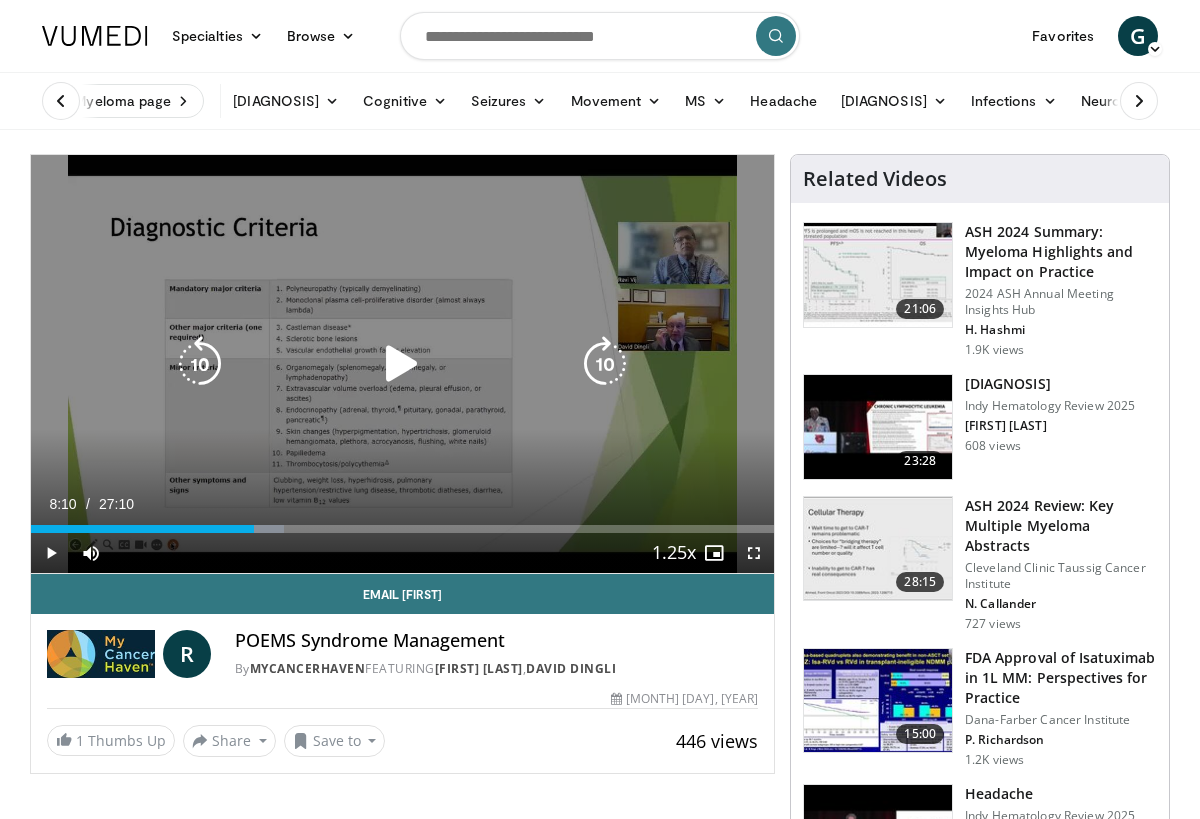 click at bounding box center [402, 364] 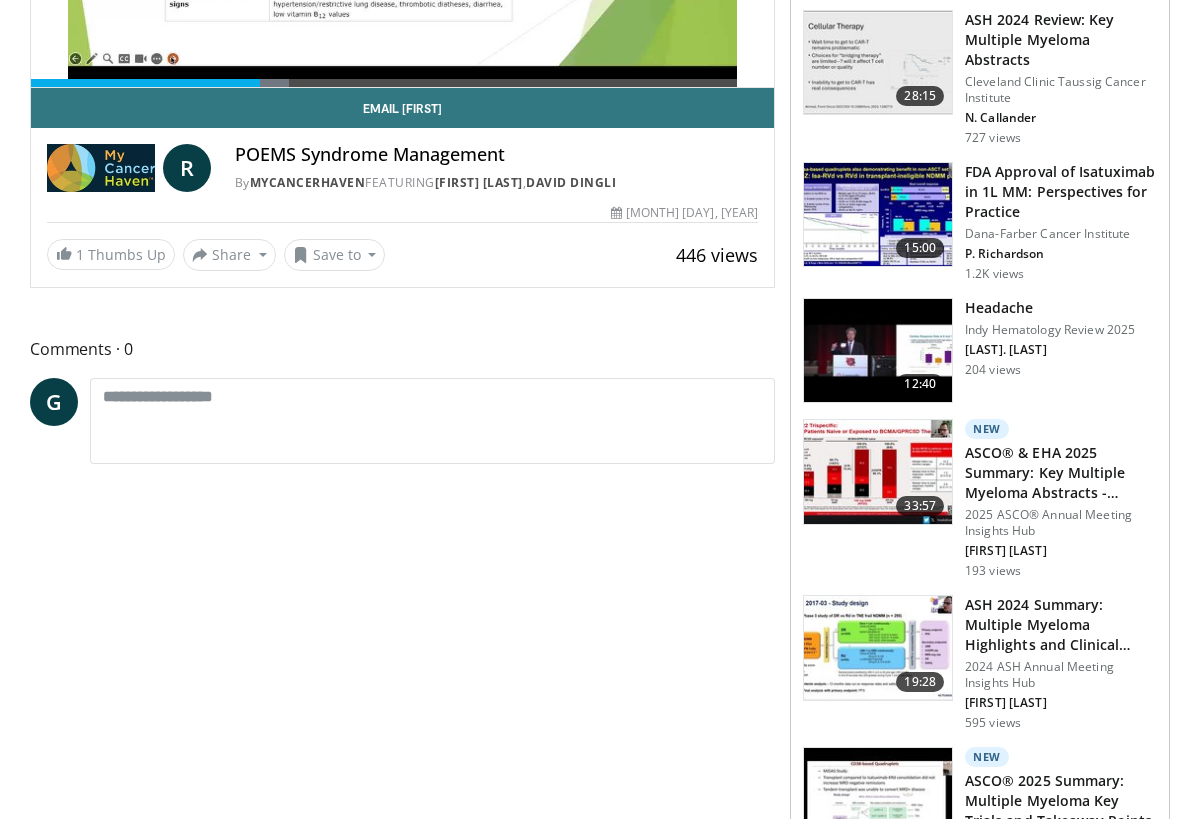 scroll, scrollTop: 0, scrollLeft: 0, axis: both 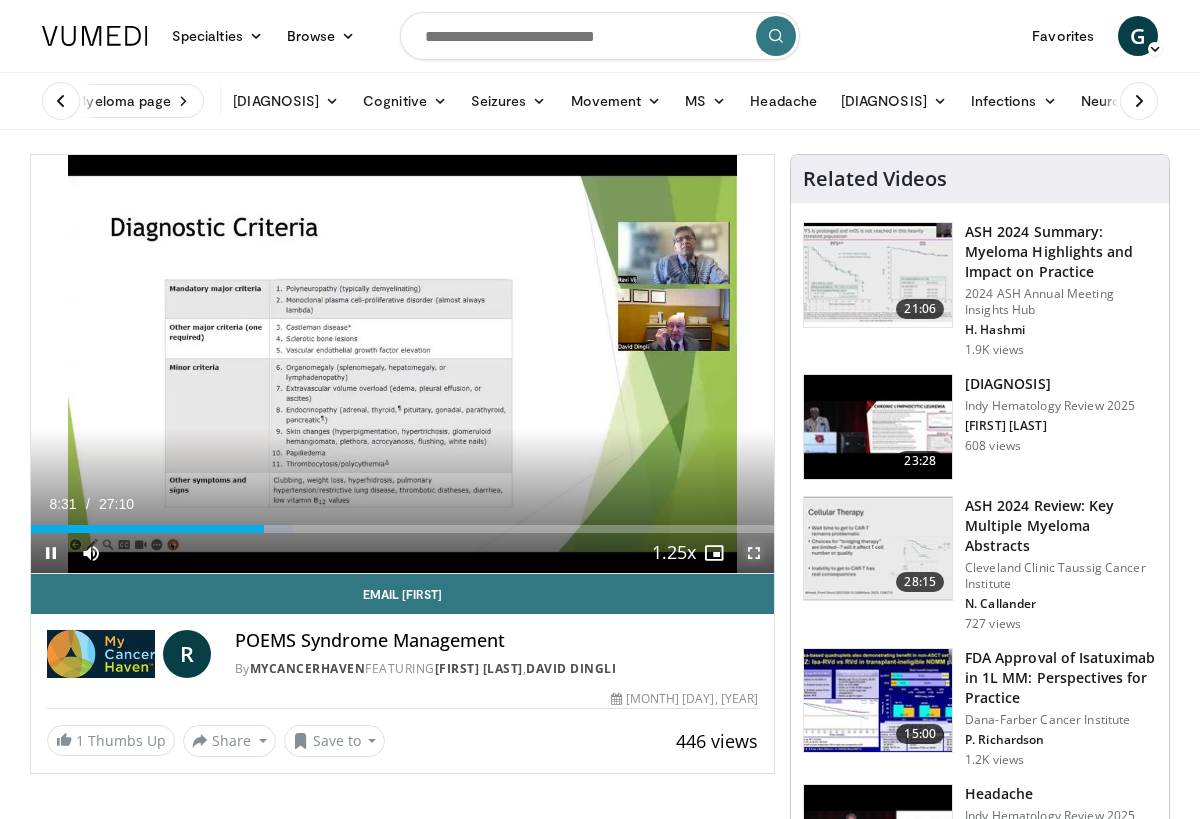 click at bounding box center [754, 553] 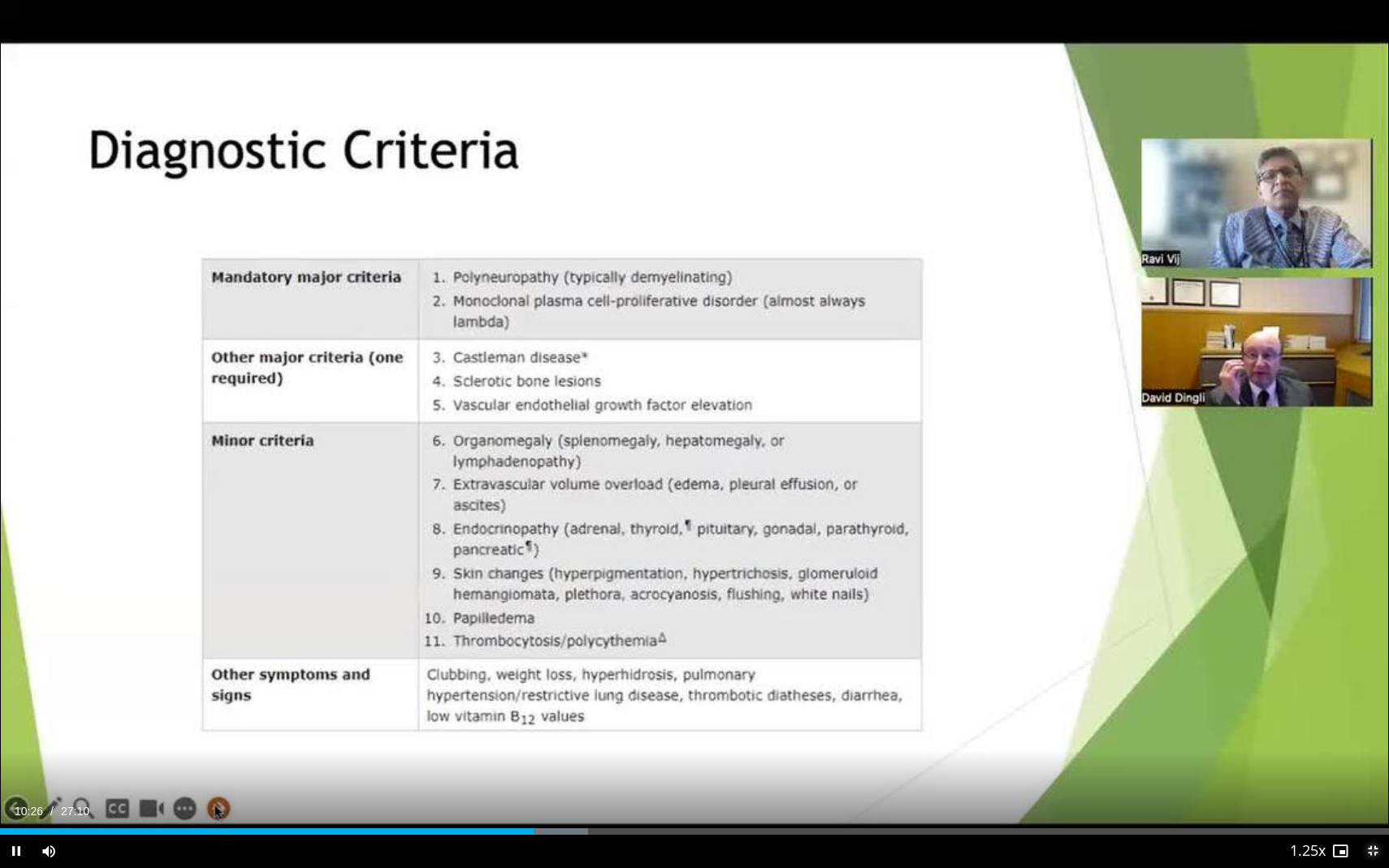 click at bounding box center (1373, 851) 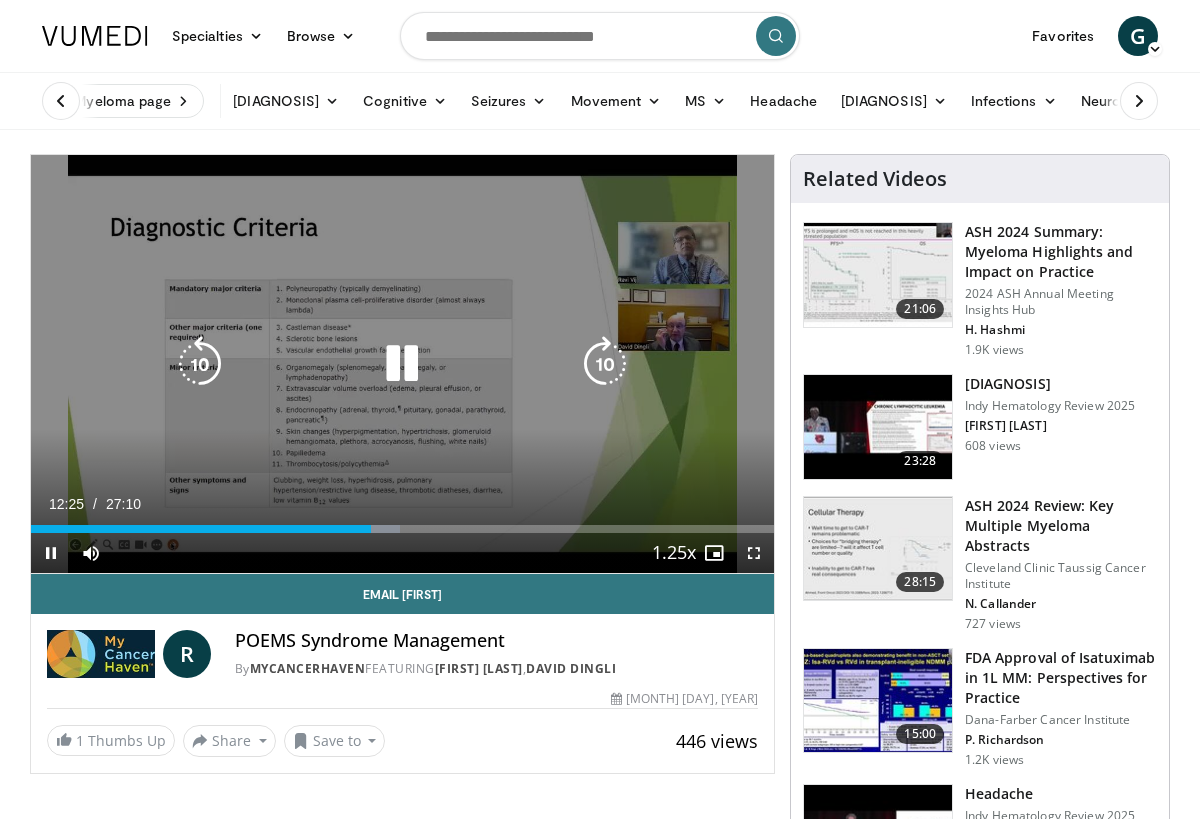click at bounding box center [200, 364] 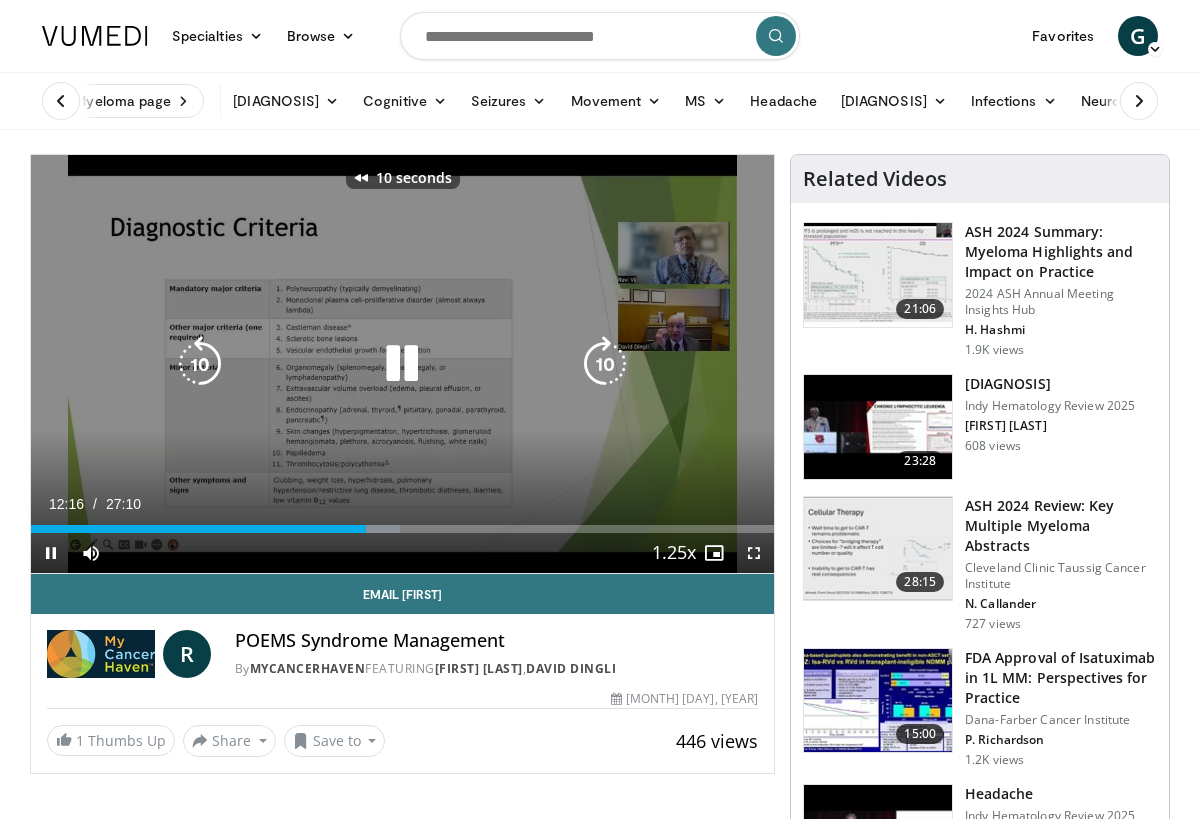 click at bounding box center [200, 364] 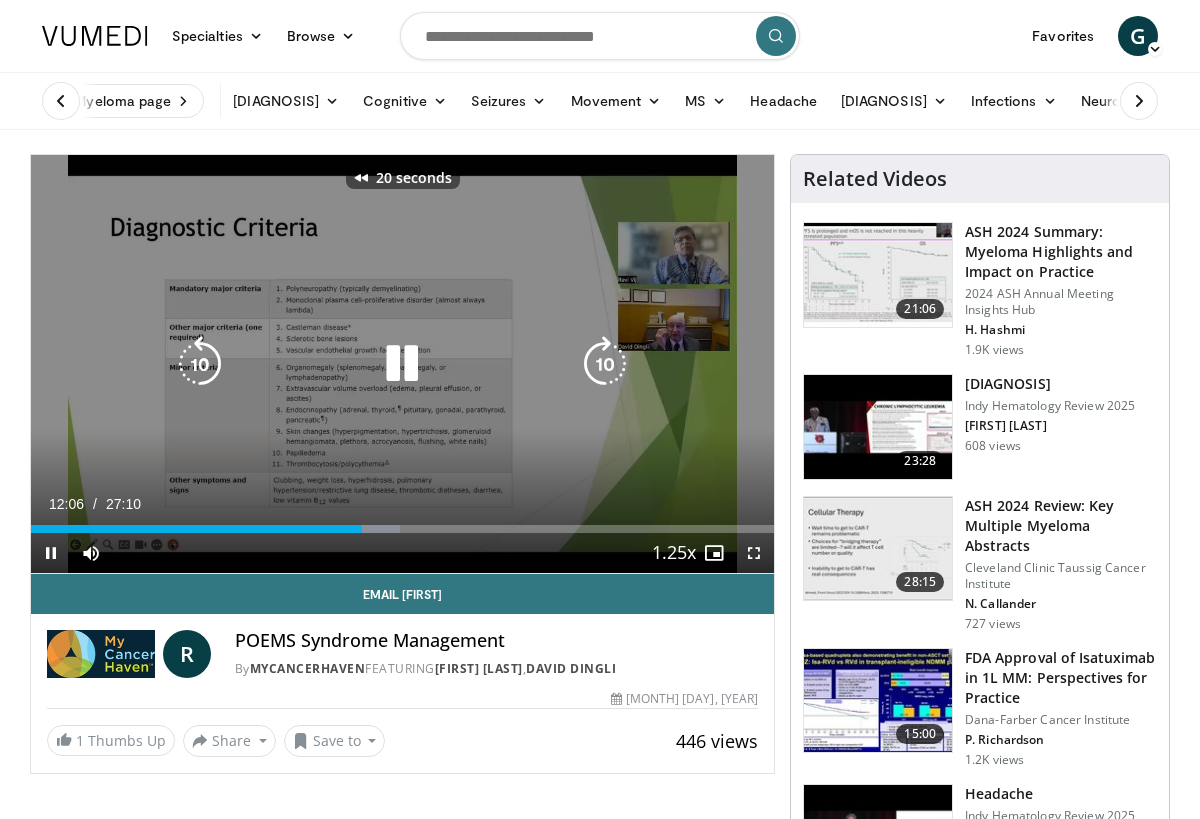 click at bounding box center [200, 364] 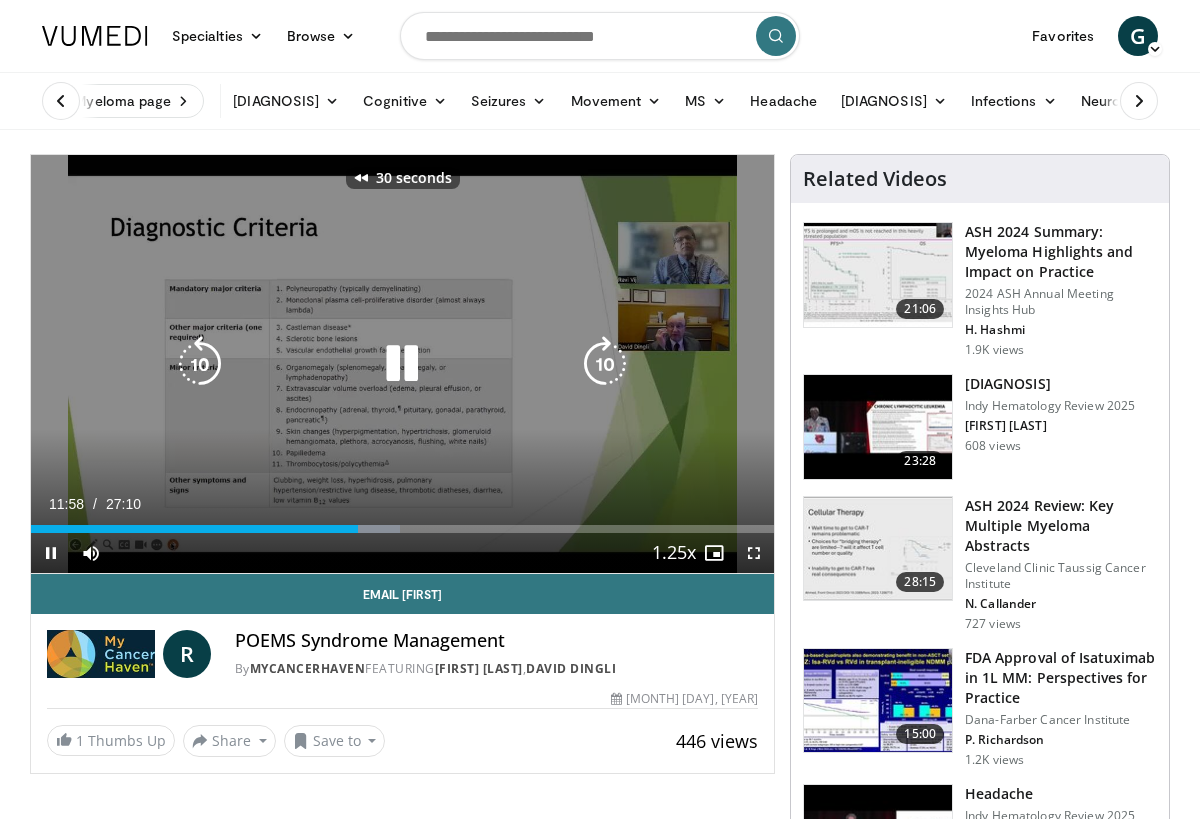 click at bounding box center (200, 364) 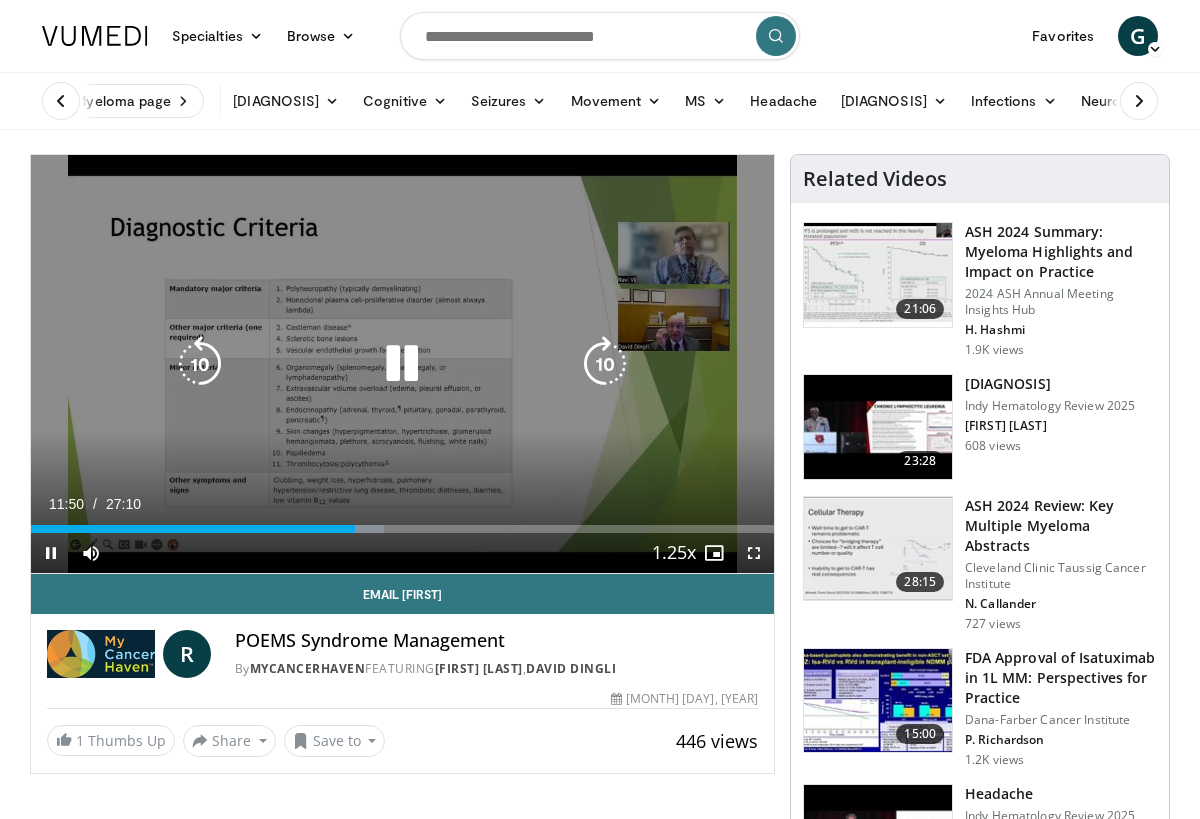click at bounding box center (200, 364) 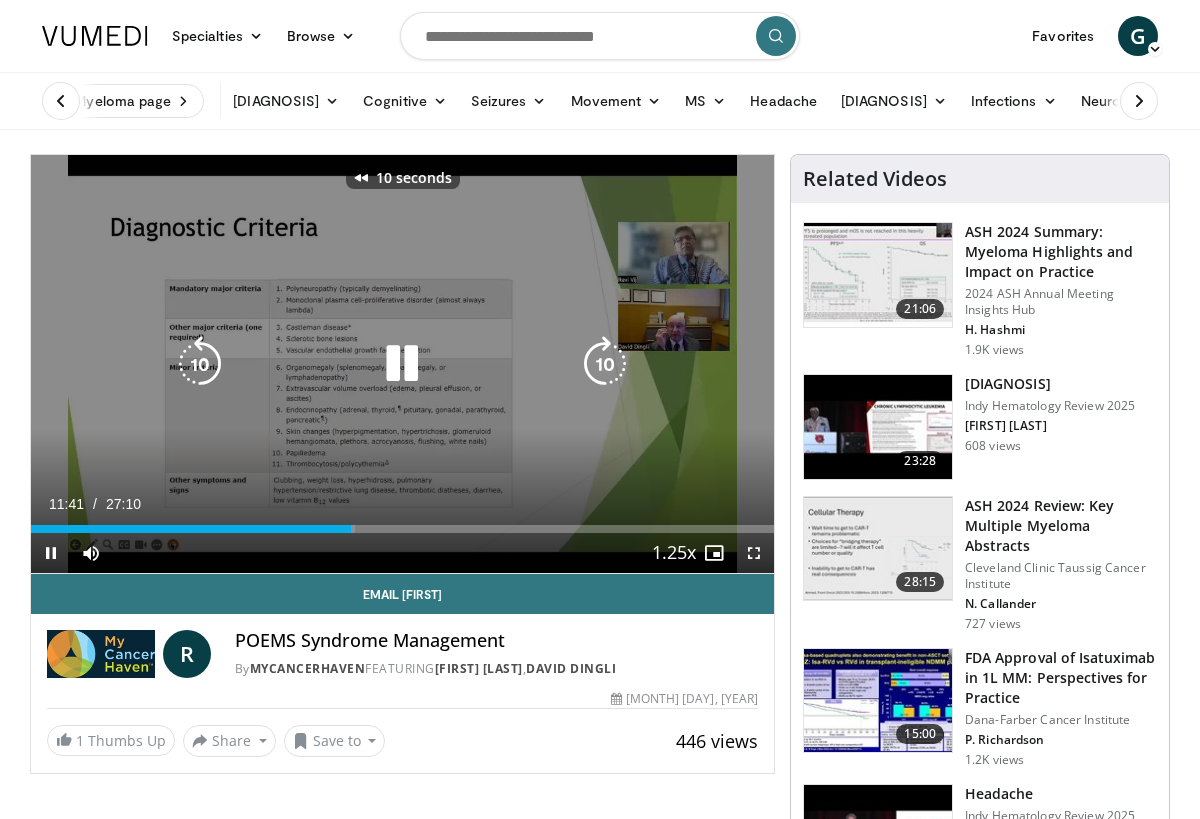 click at bounding box center (200, 364) 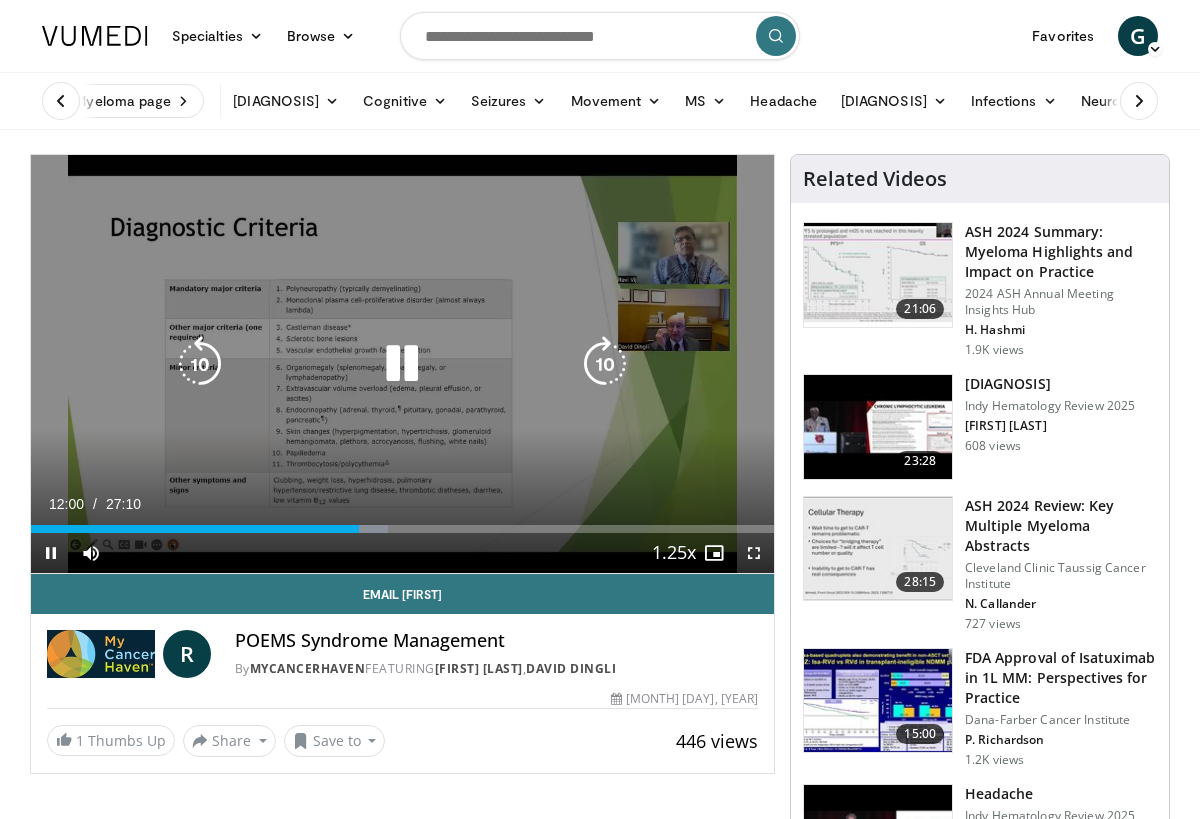 click at bounding box center (200, 364) 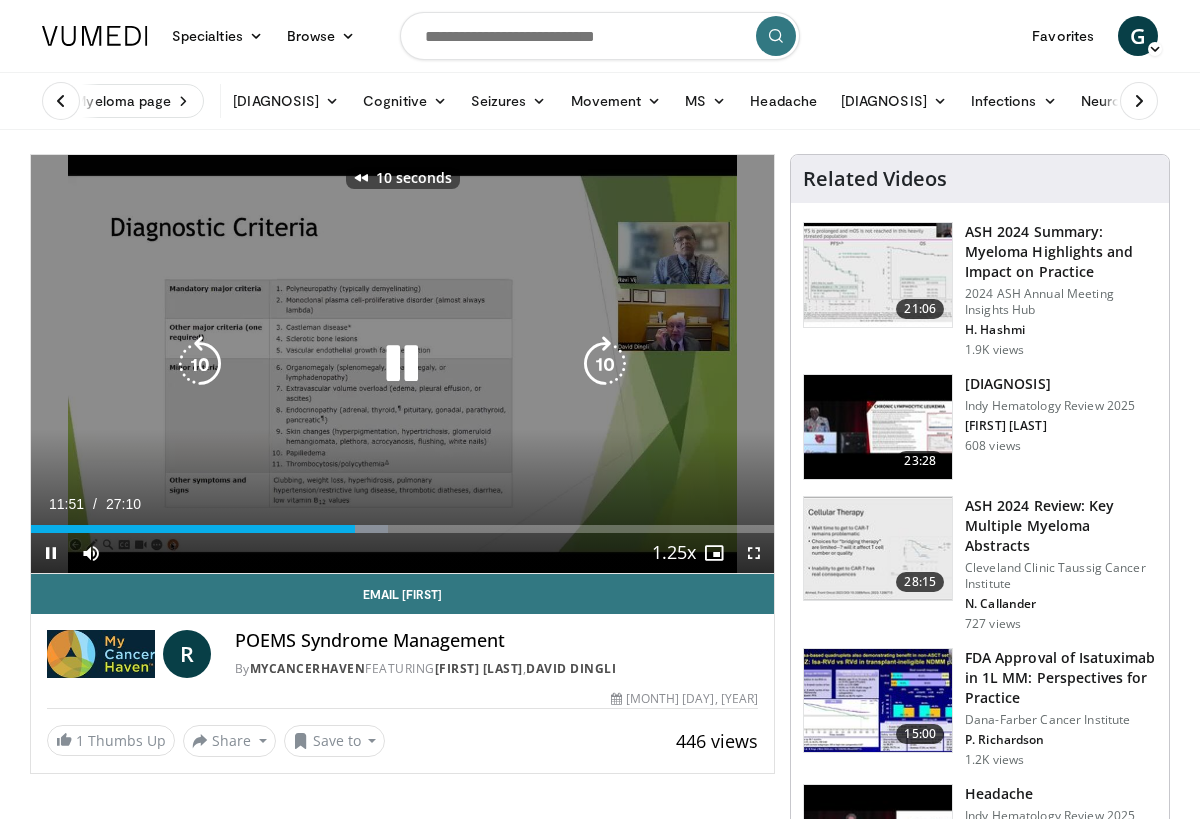 click at bounding box center (200, 364) 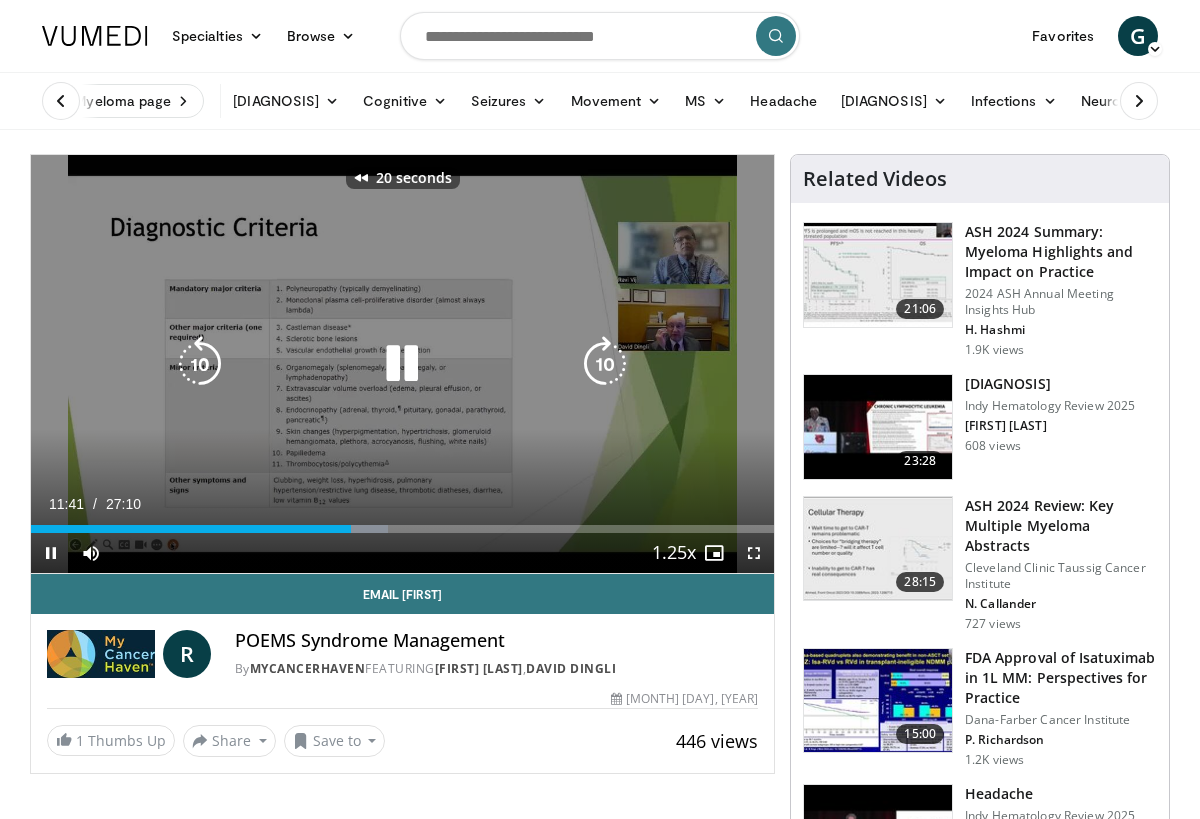 click at bounding box center [200, 364] 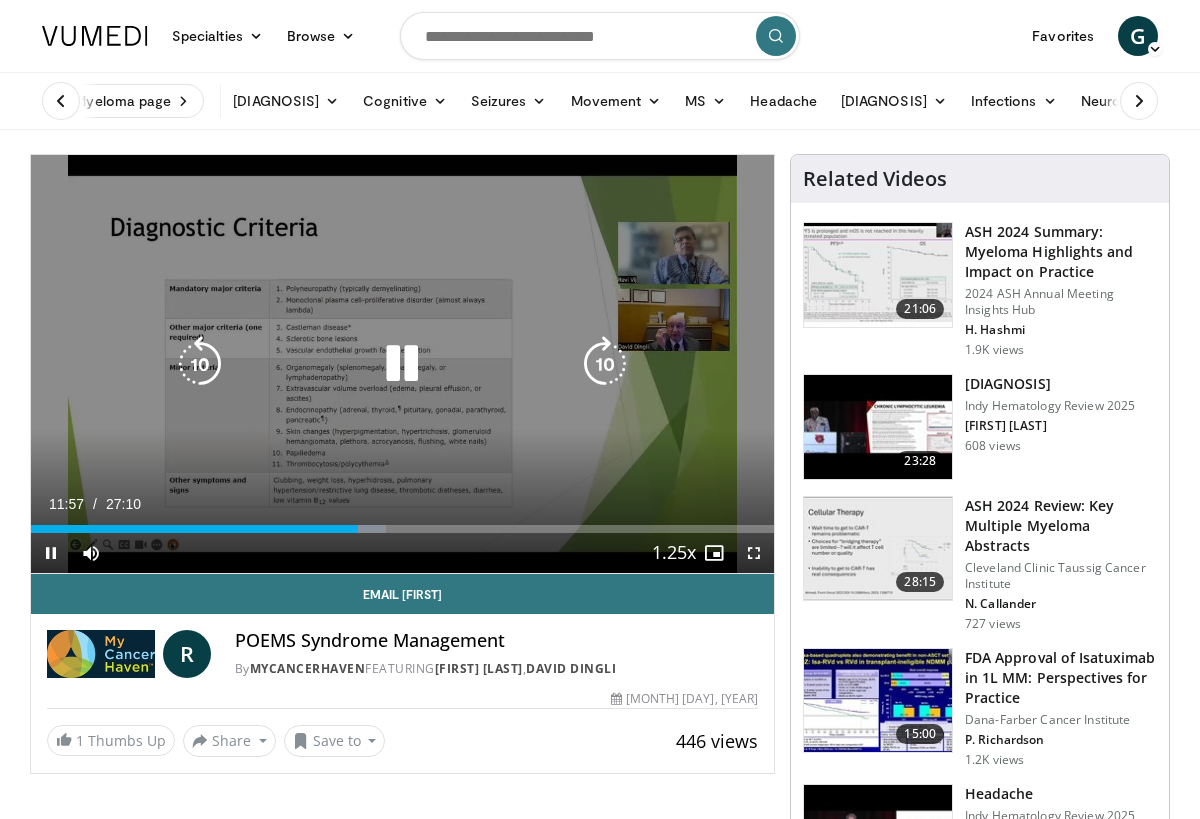 click at bounding box center (200, 364) 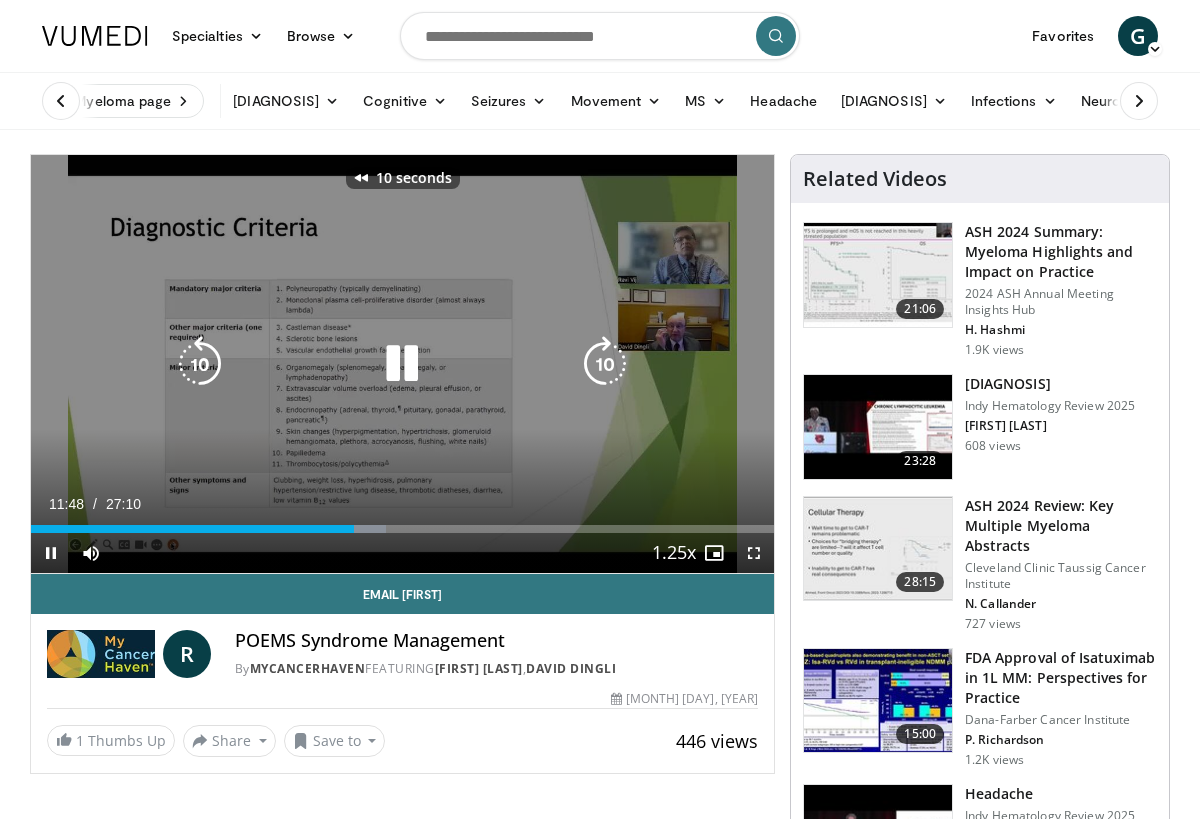 click at bounding box center [200, 364] 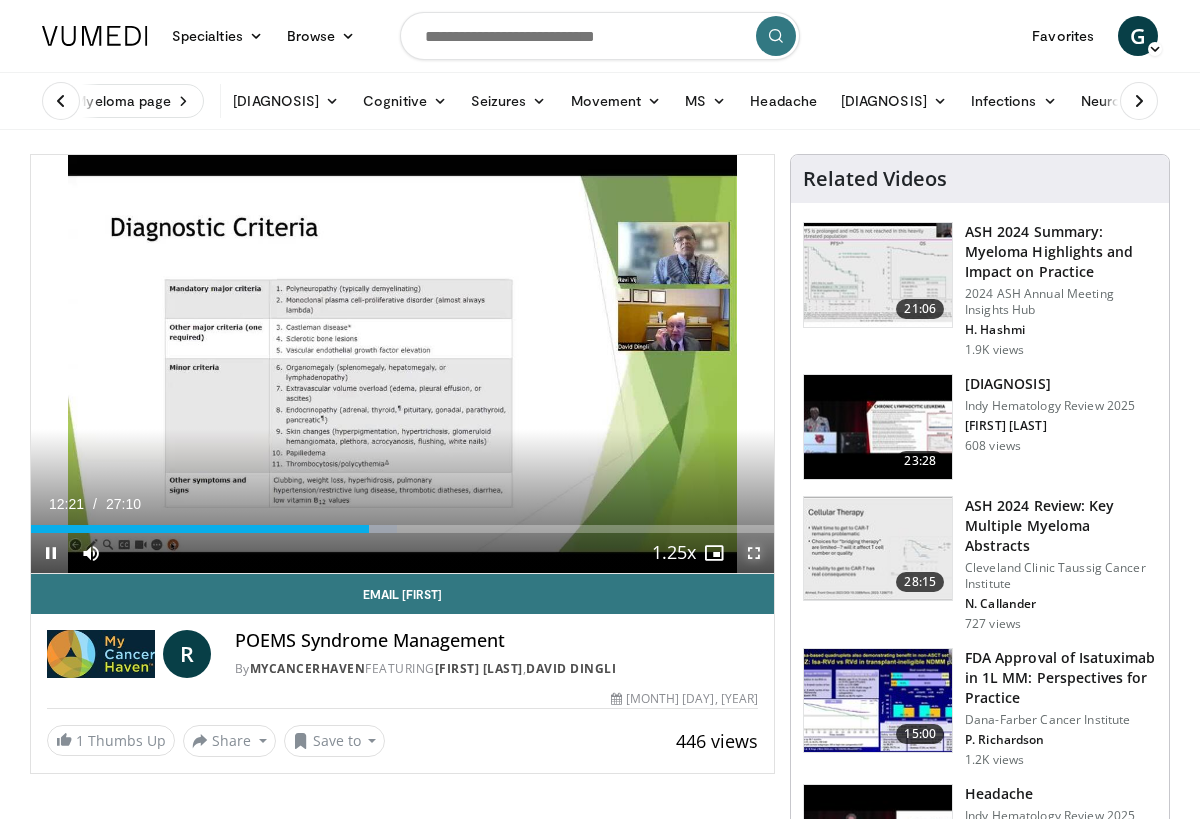 click at bounding box center [754, 553] 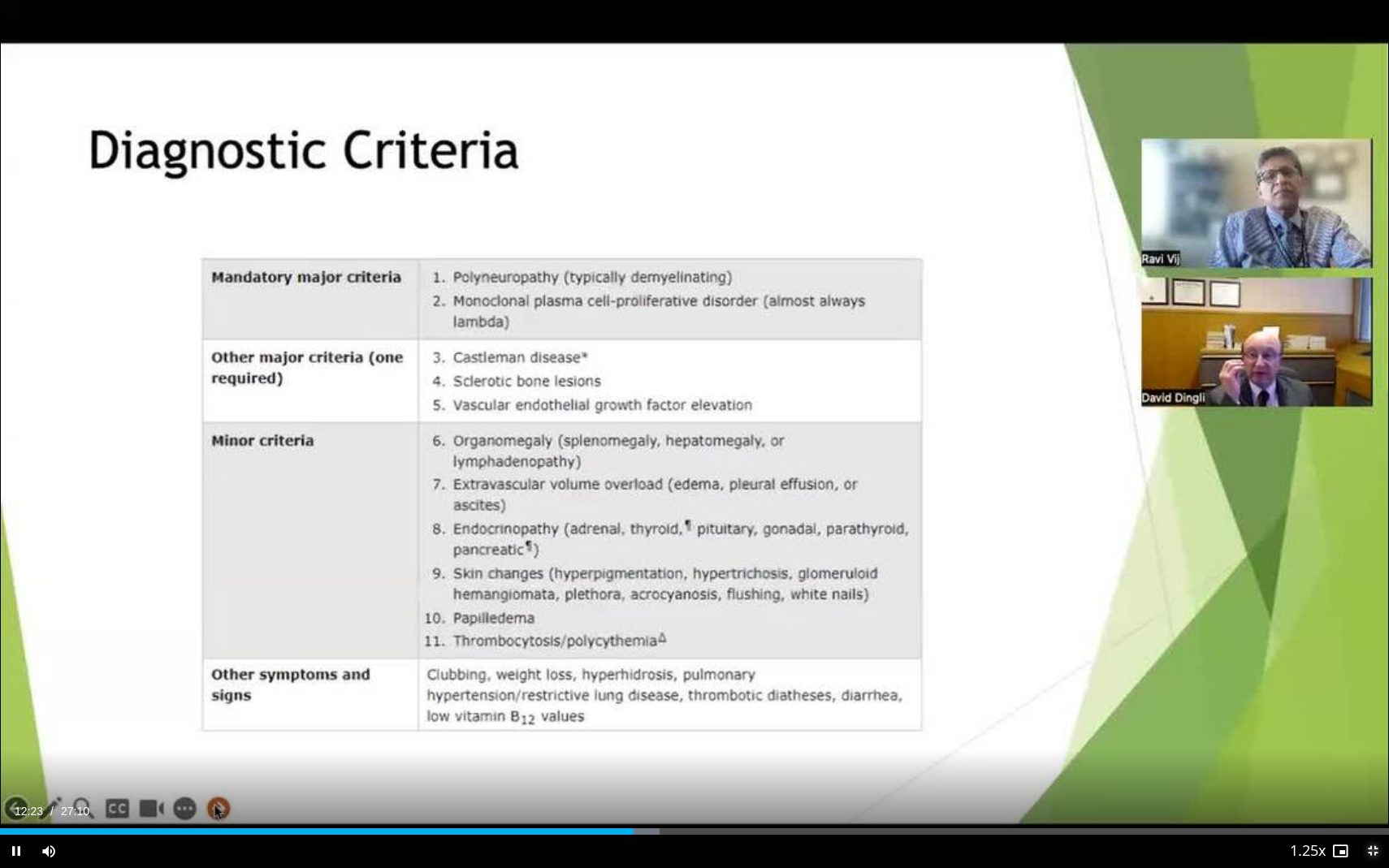 click at bounding box center [1373, 851] 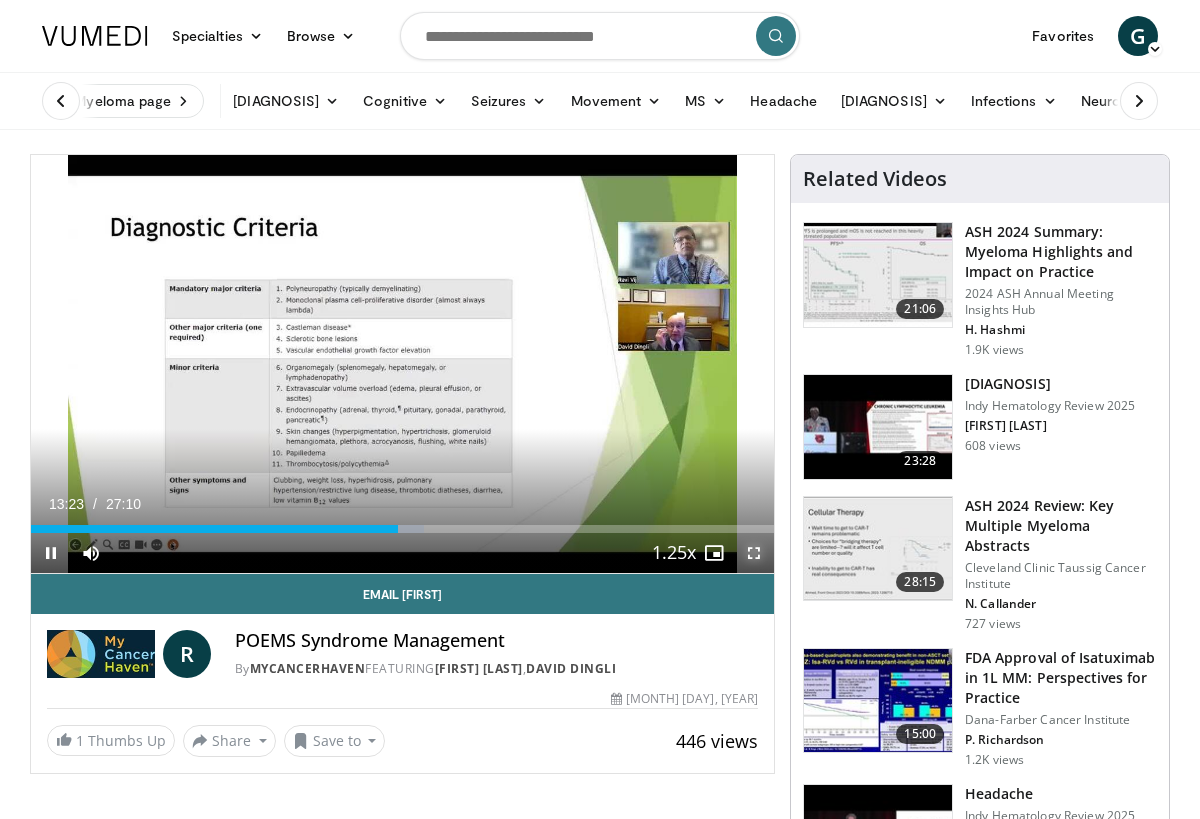 click at bounding box center (754, 553) 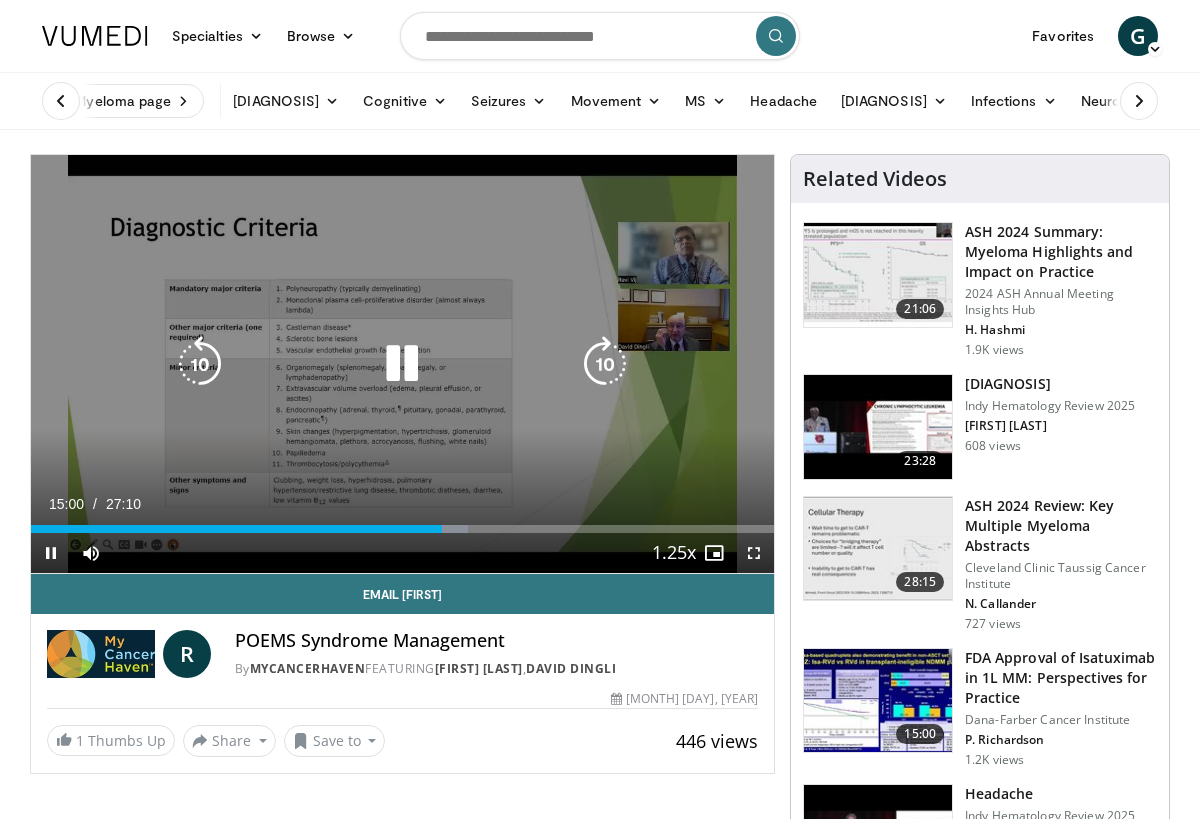 click at bounding box center (402, 364) 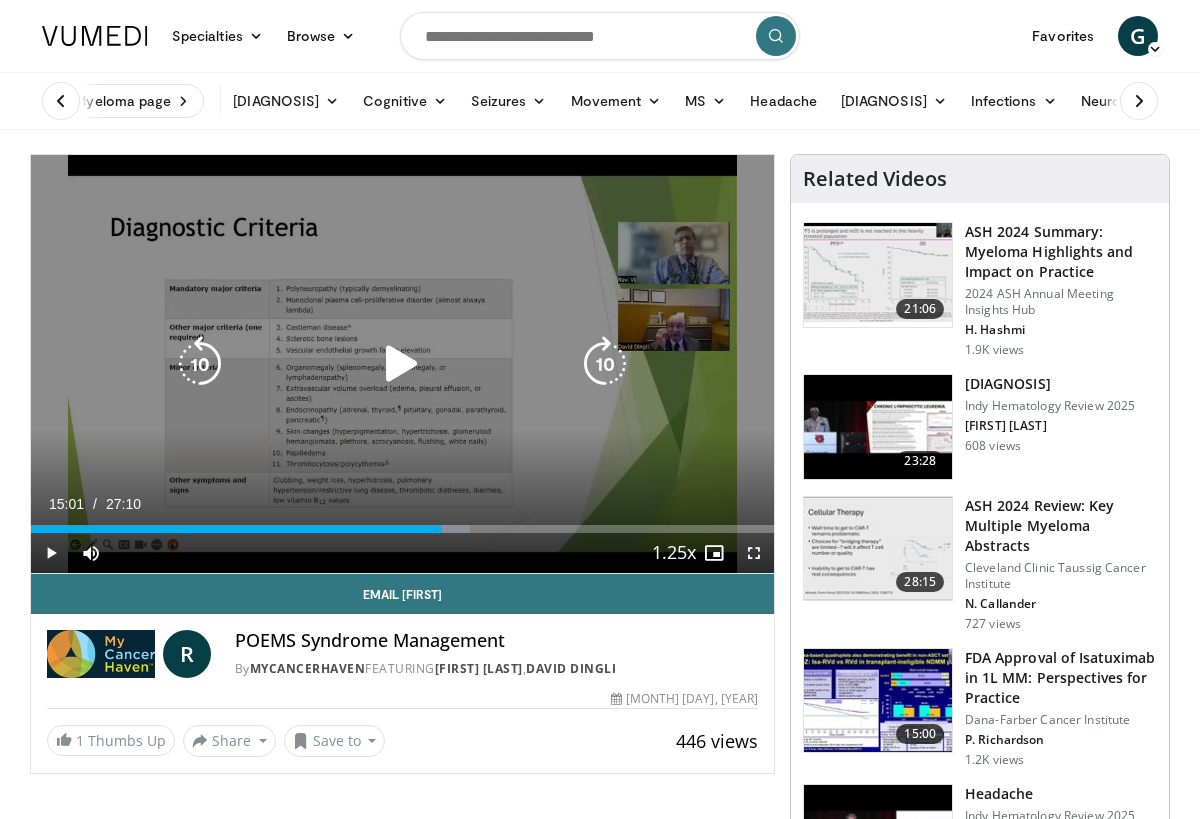 click at bounding box center [402, 364] 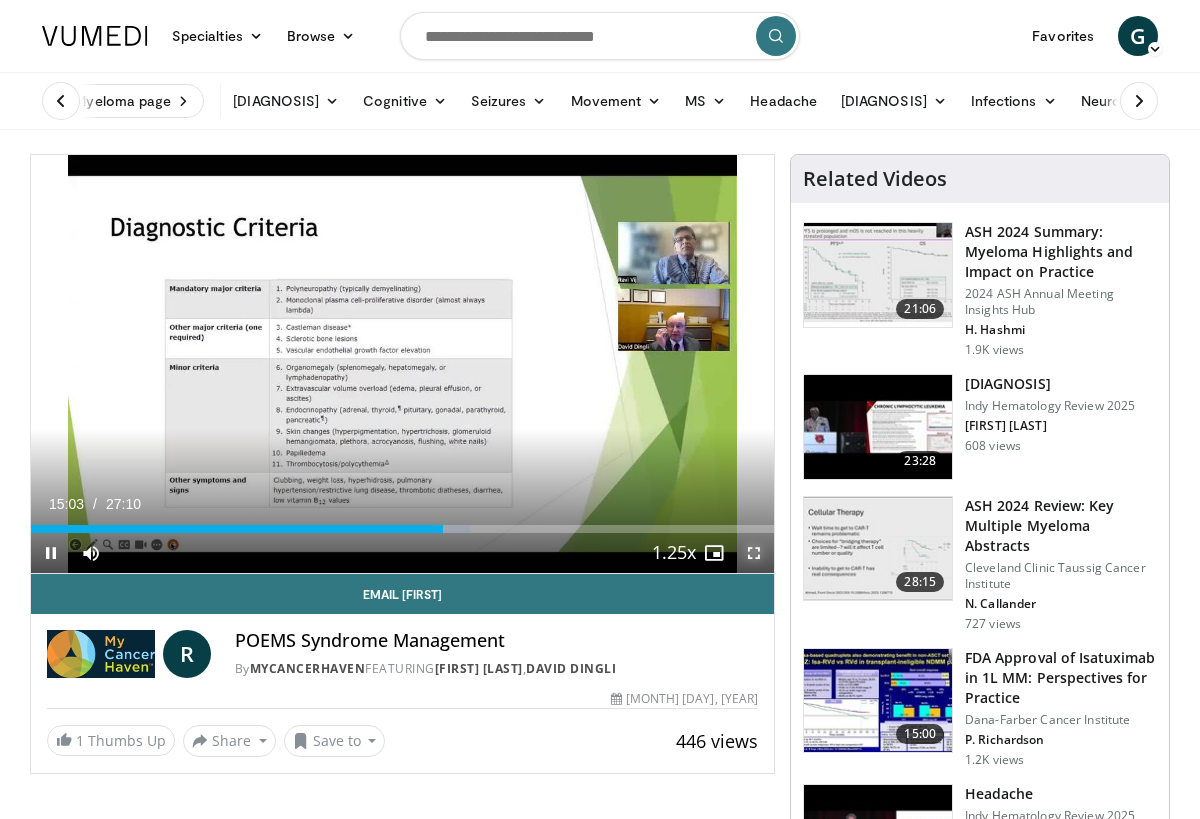 click at bounding box center [754, 553] 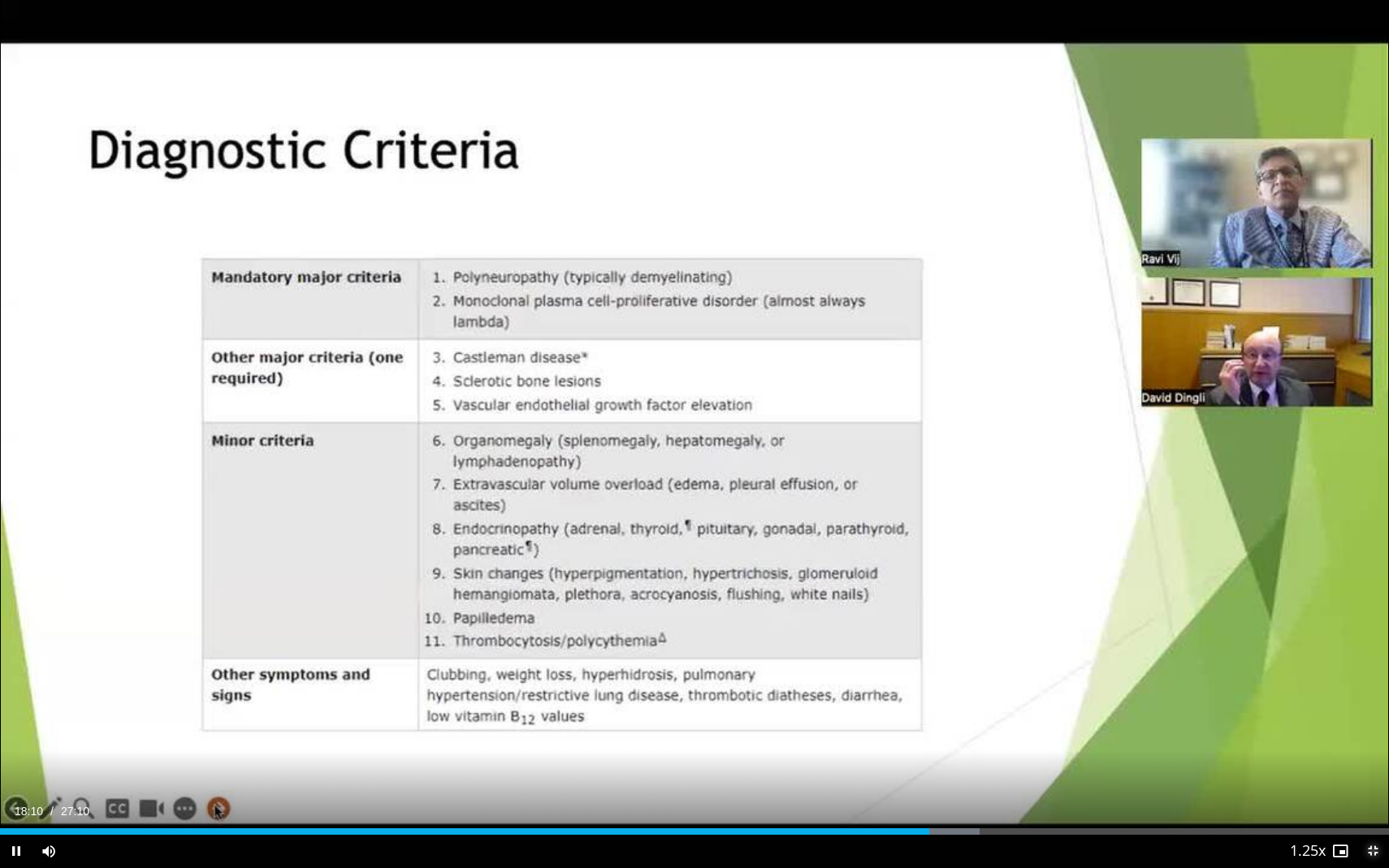 click at bounding box center [1373, 851] 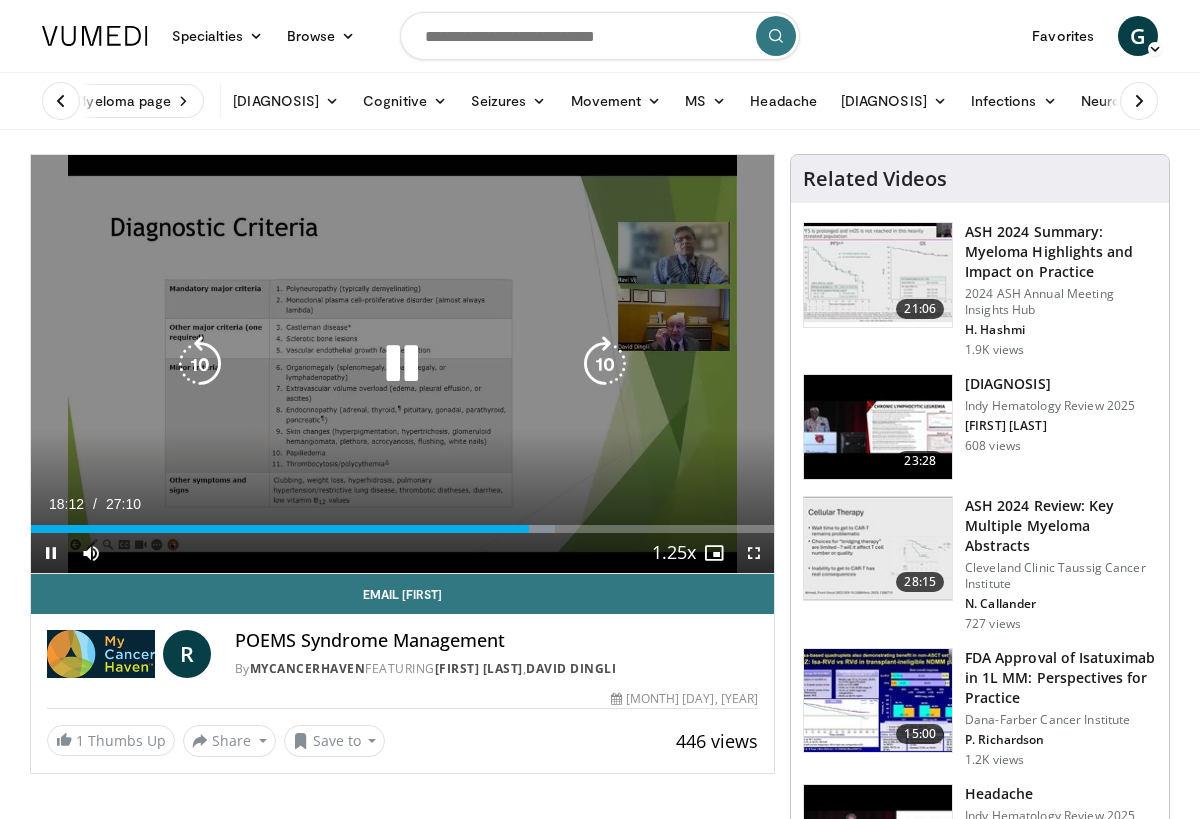 click at bounding box center [402, 364] 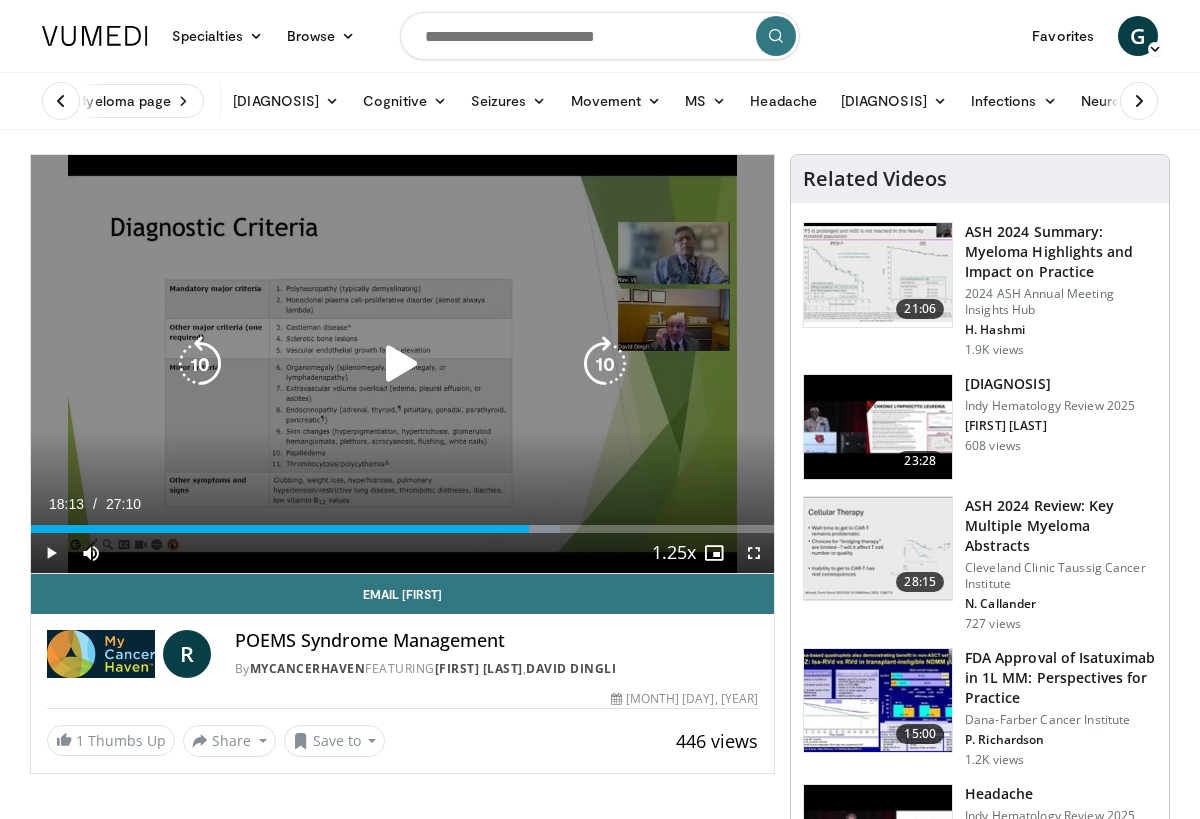 click at bounding box center (402, 364) 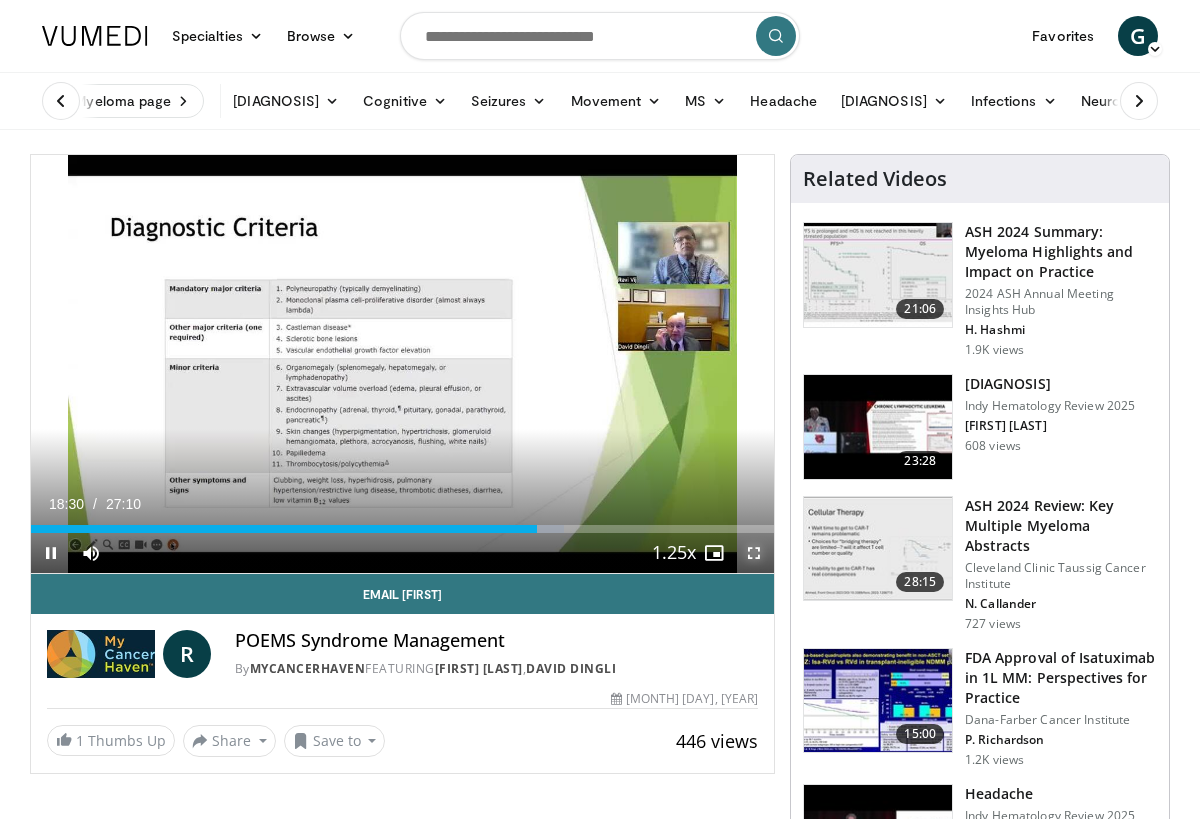 click at bounding box center (754, 553) 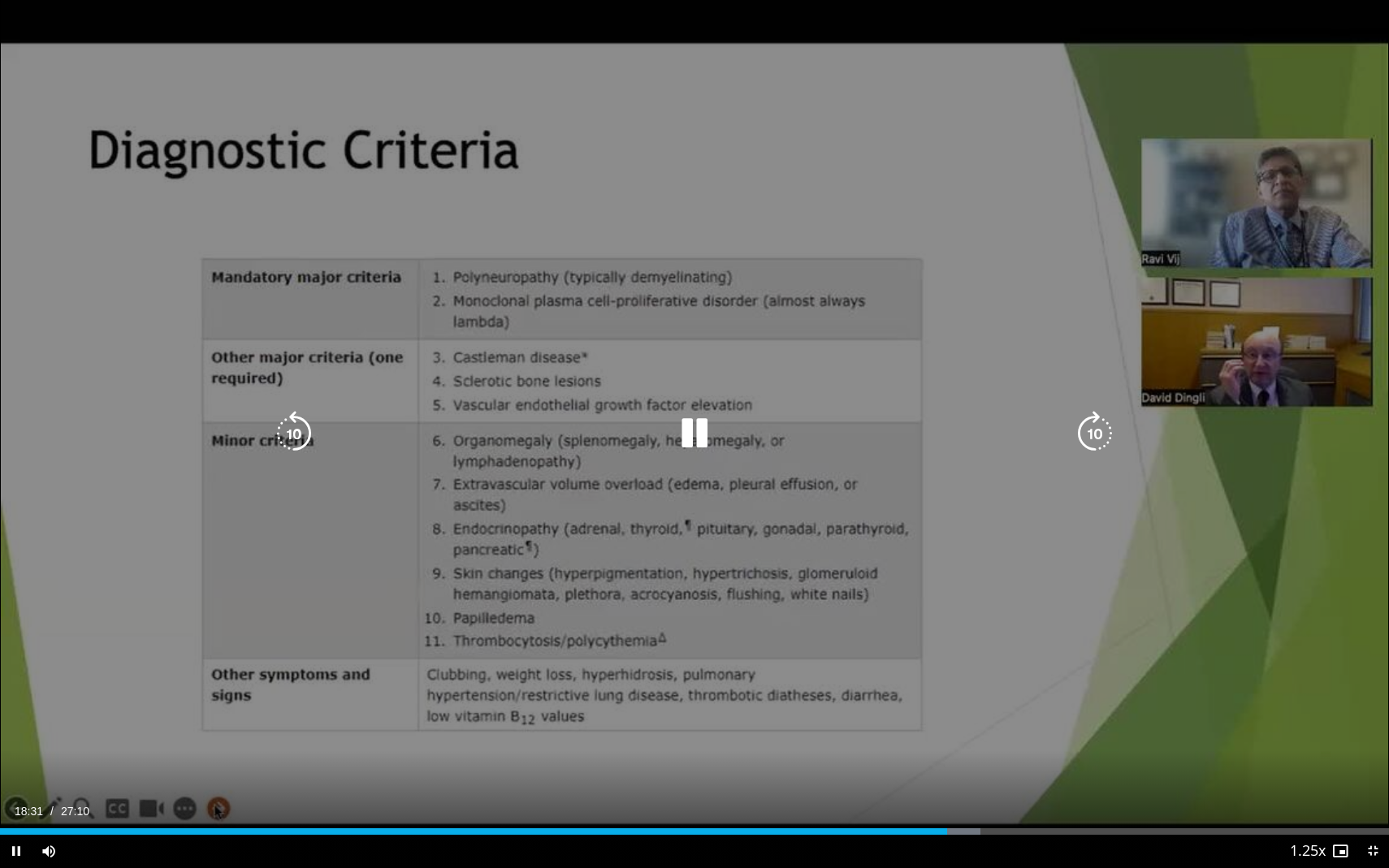 click at bounding box center [294, 434] 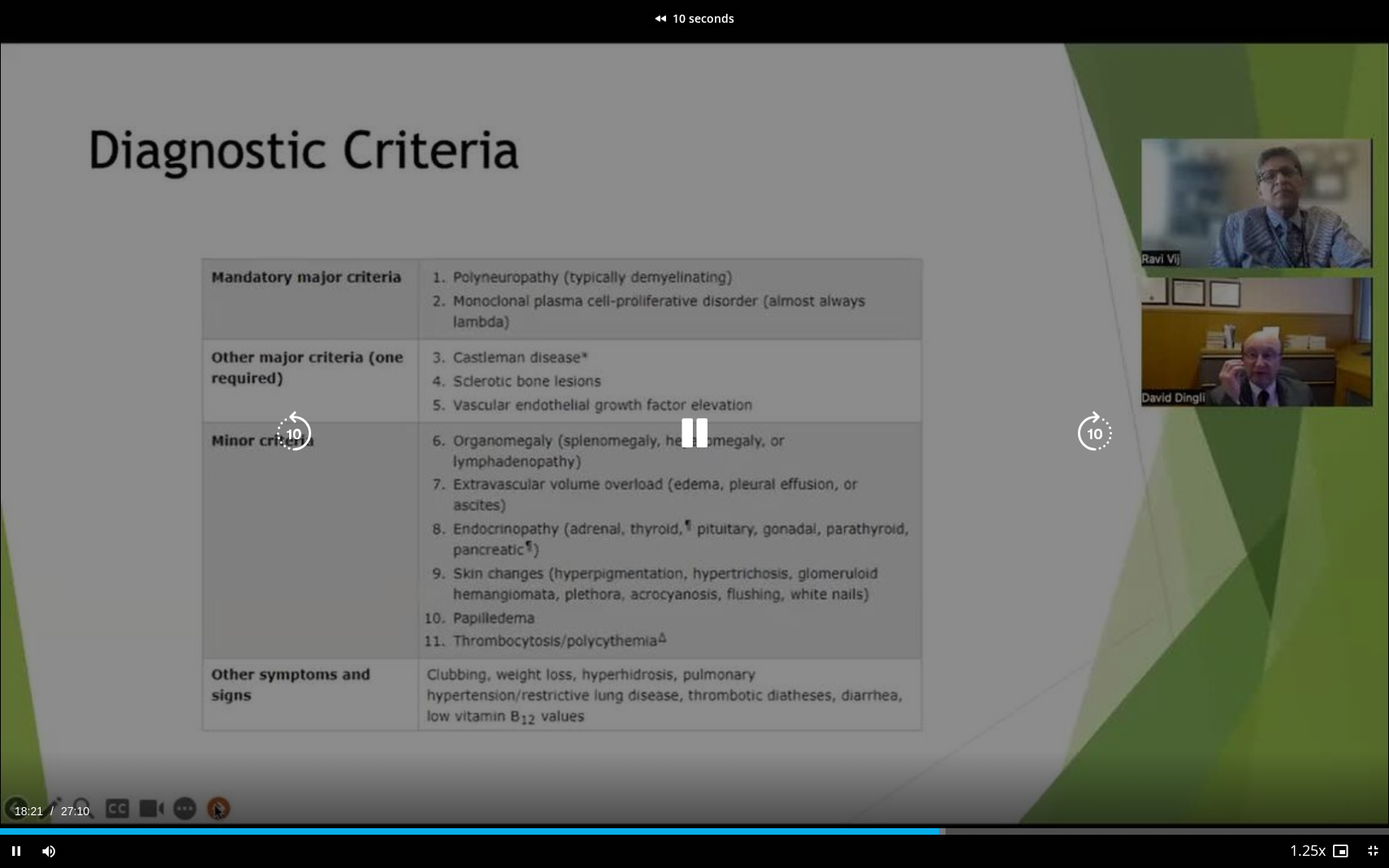 click at bounding box center (294, 434) 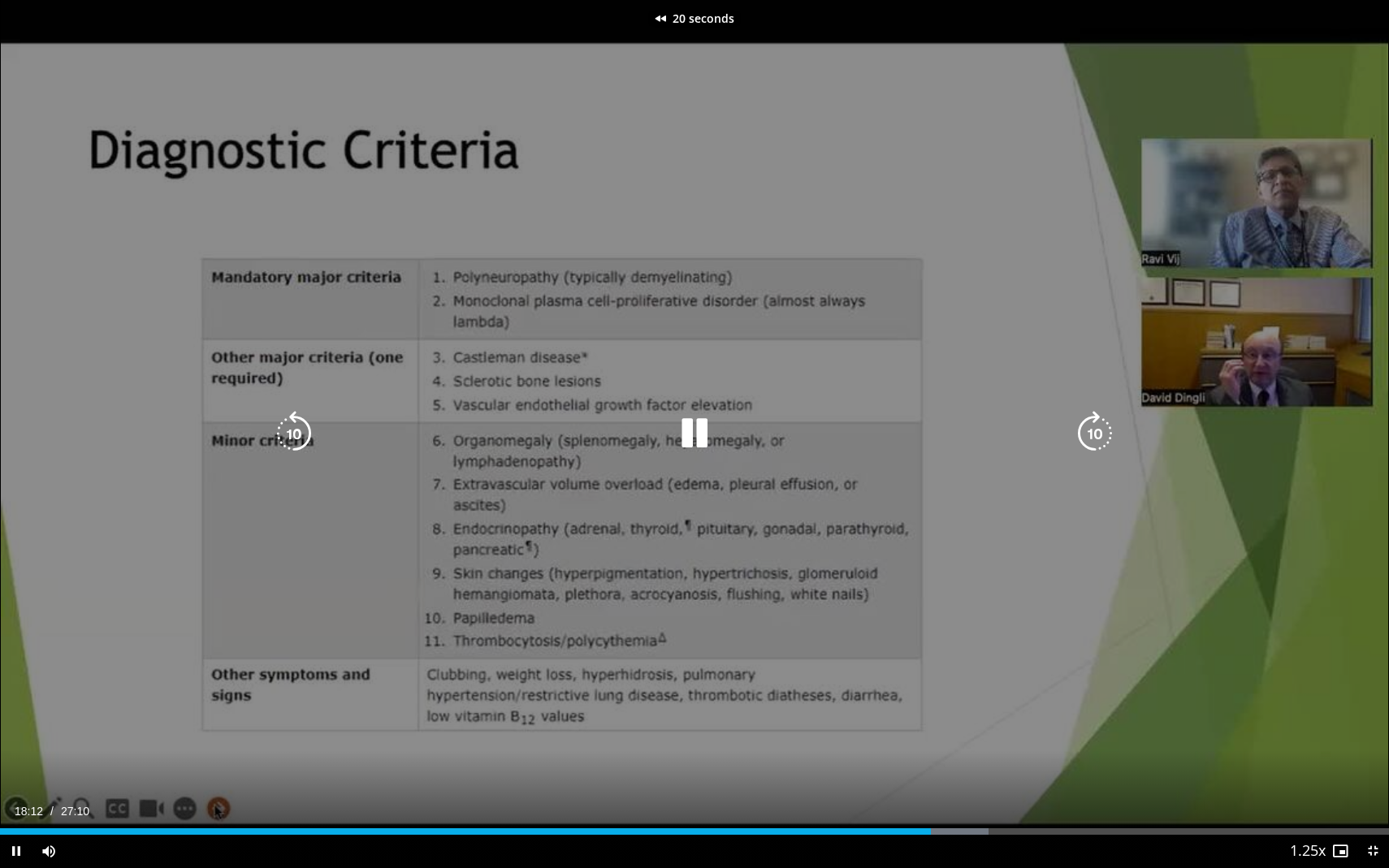 click at bounding box center [294, 434] 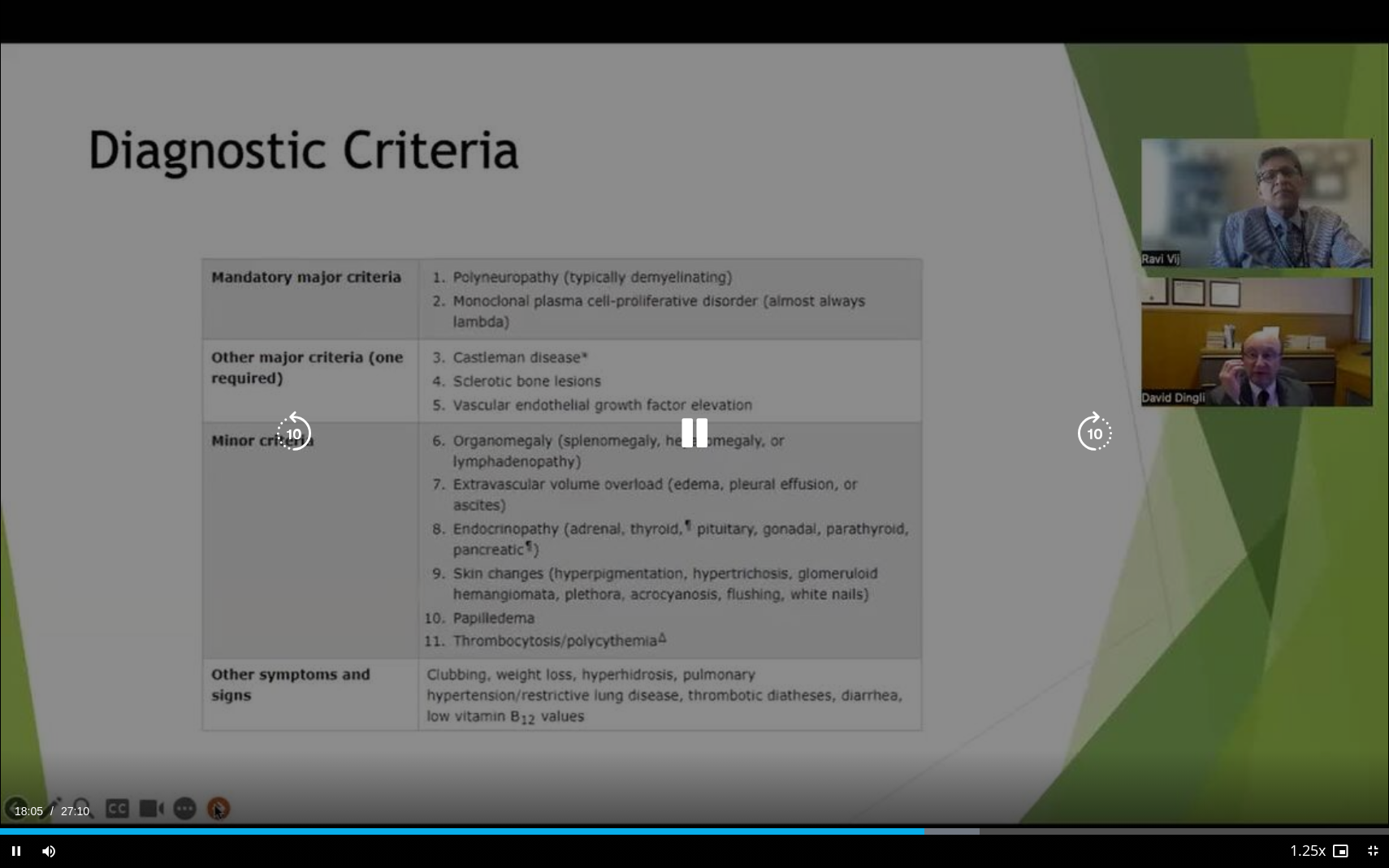 click at bounding box center (294, 434) 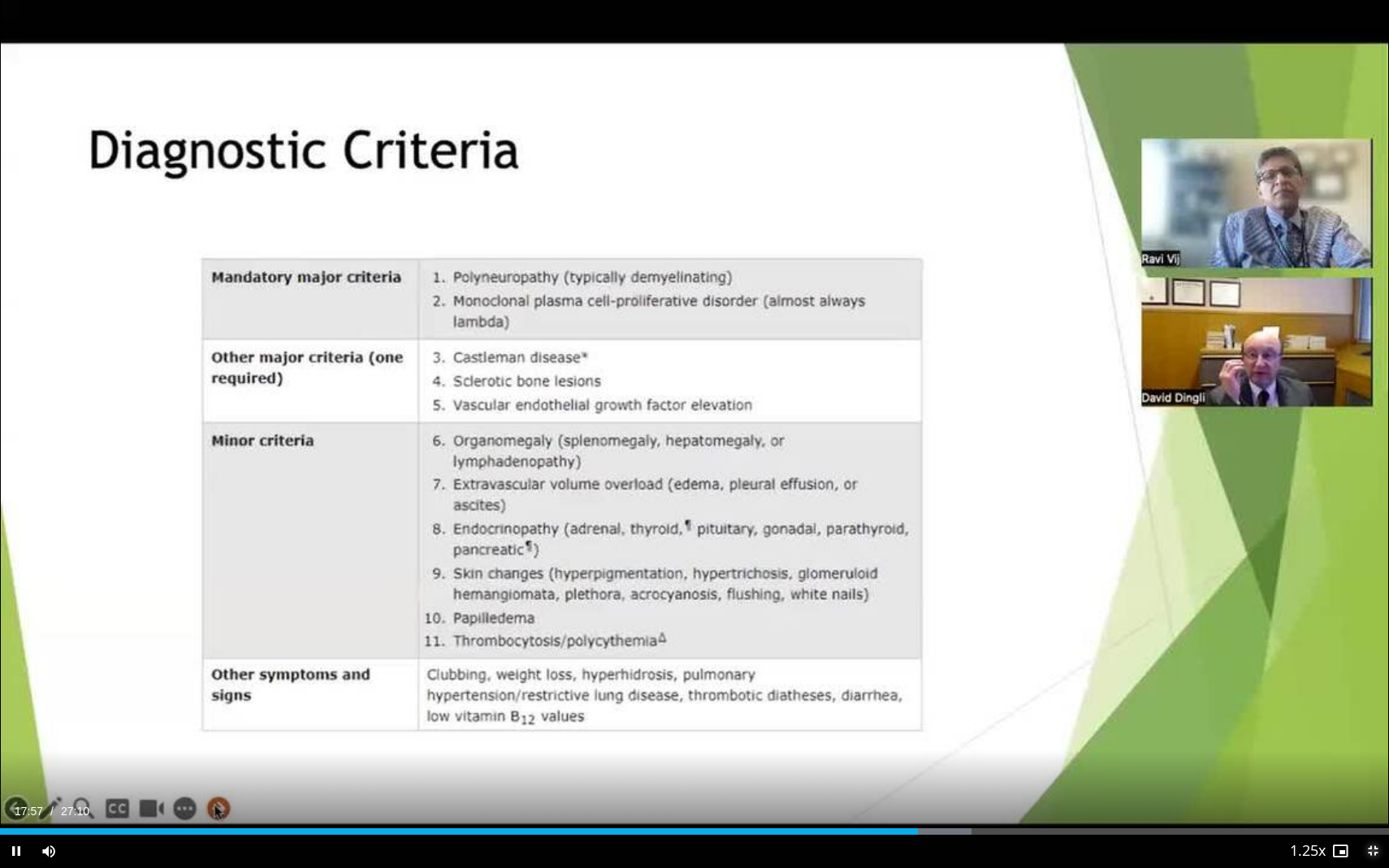click at bounding box center [1373, 851] 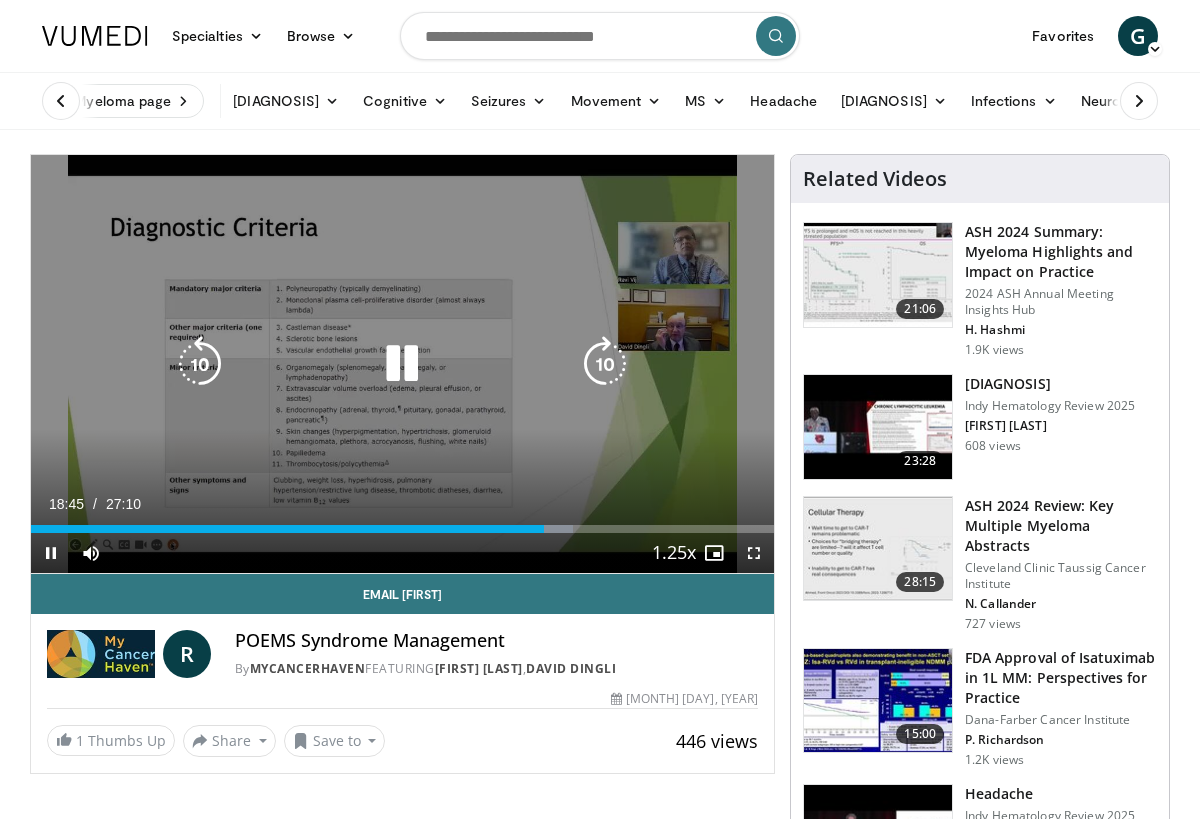 click at bounding box center [200, 364] 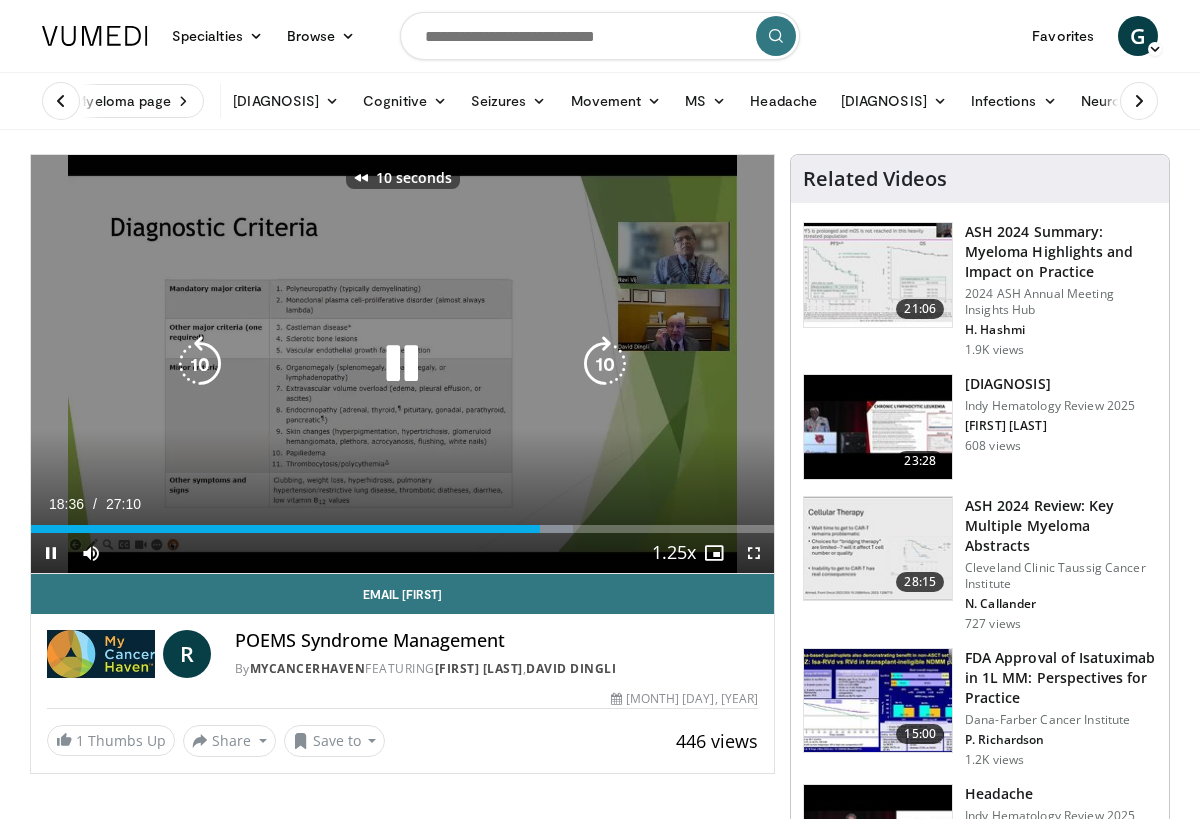 click at bounding box center (200, 364) 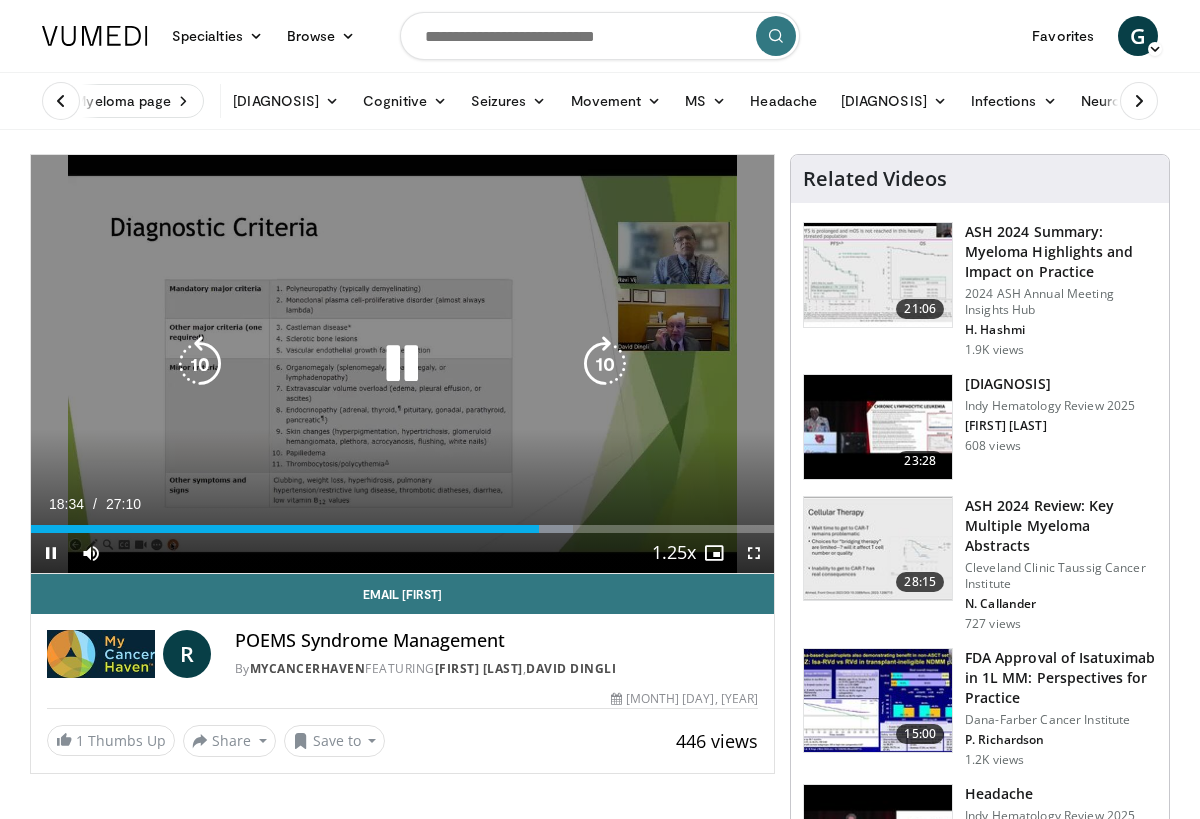 click at bounding box center [200, 364] 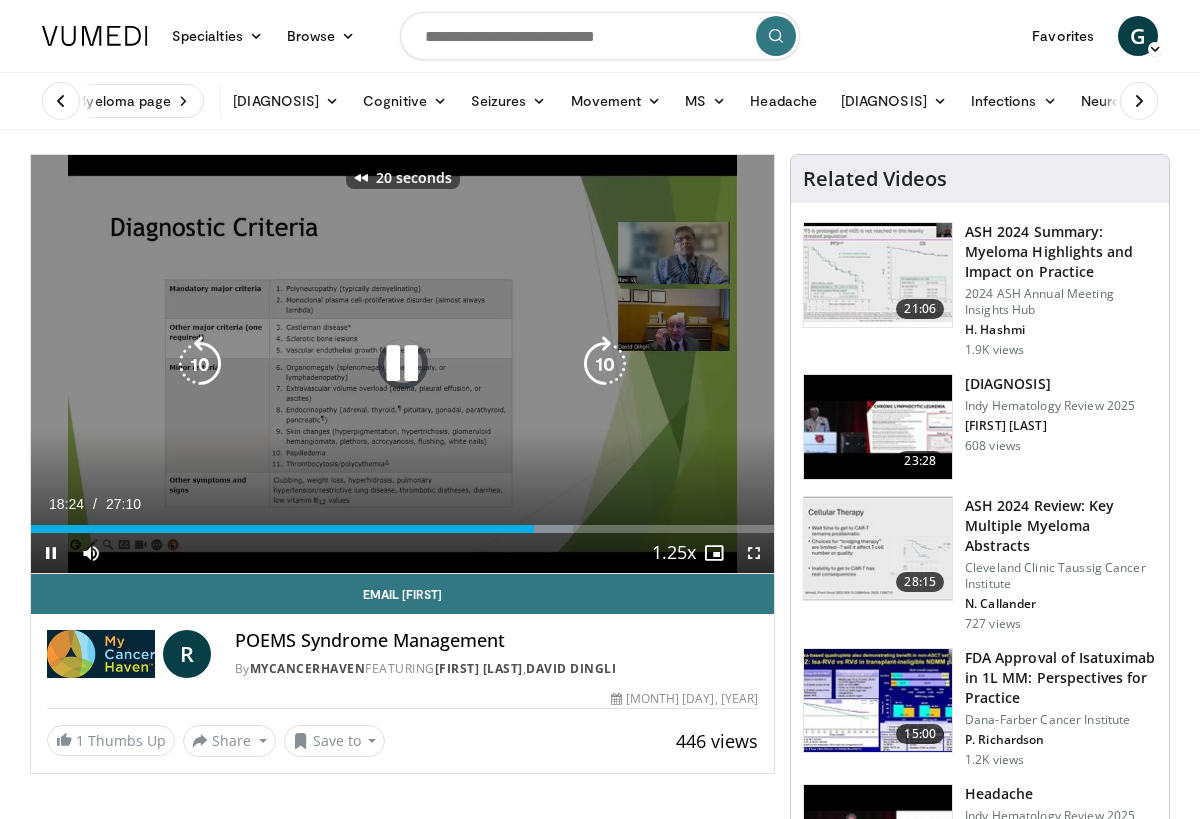 click at bounding box center (200, 364) 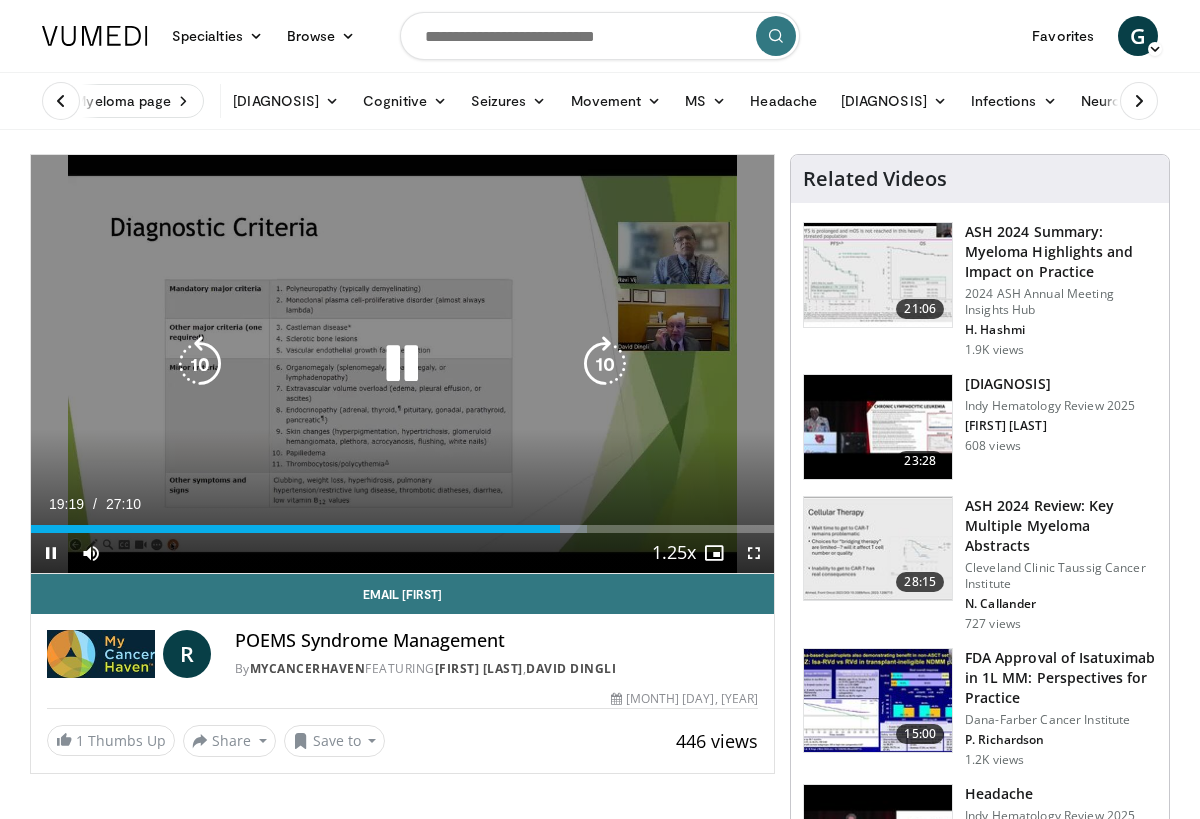 click at bounding box center (402, 364) 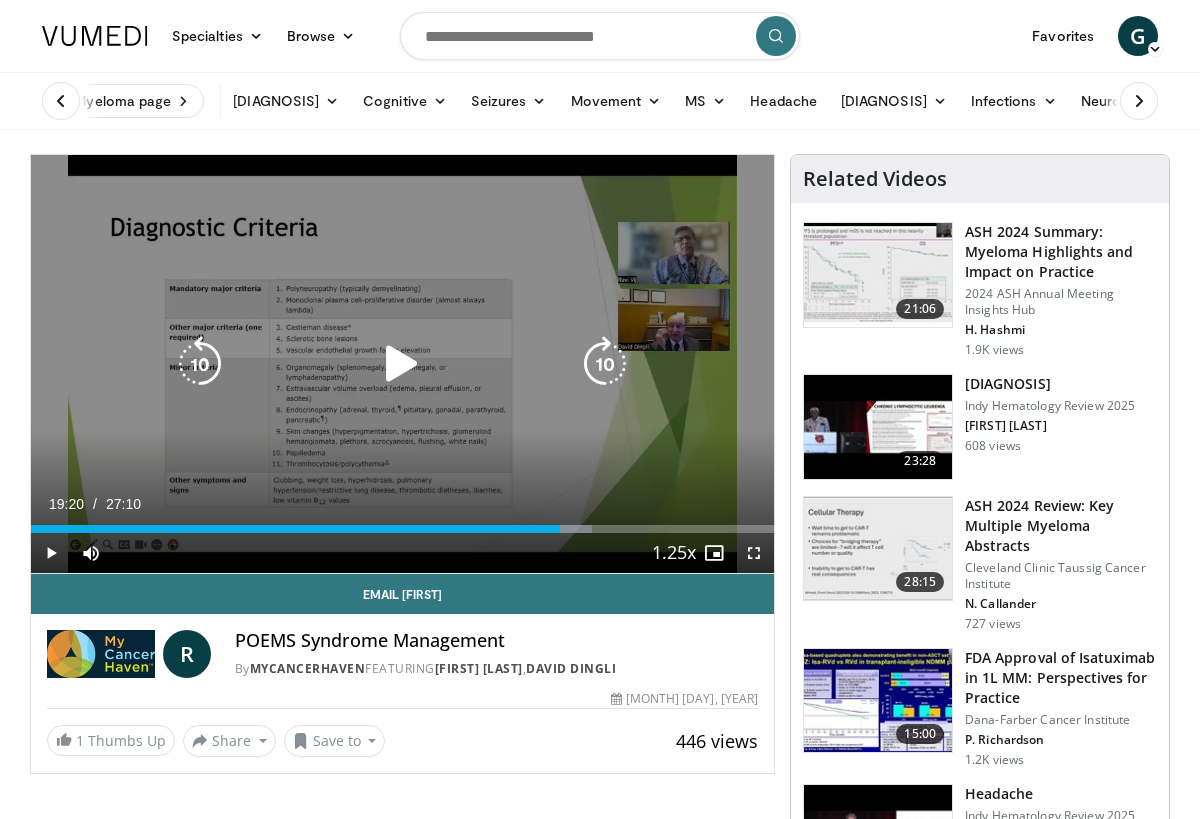click at bounding box center [402, 364] 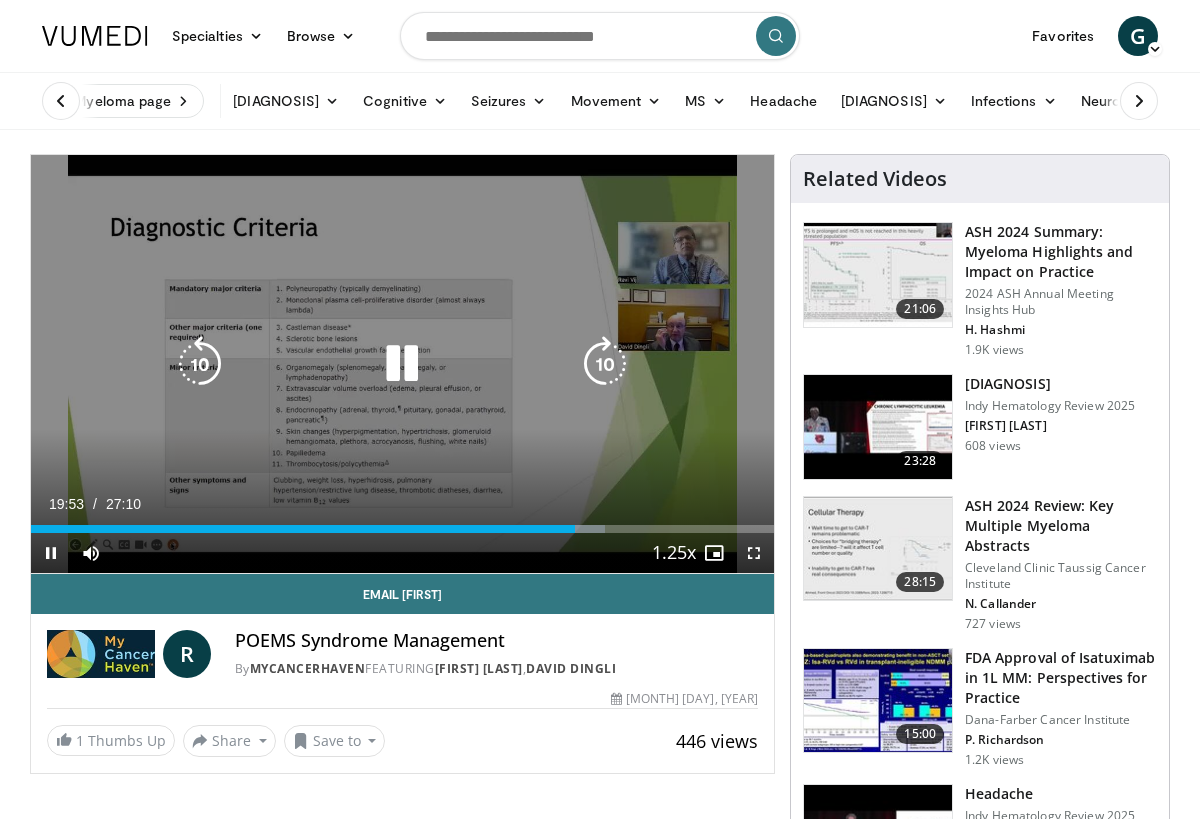 click at bounding box center (200, 364) 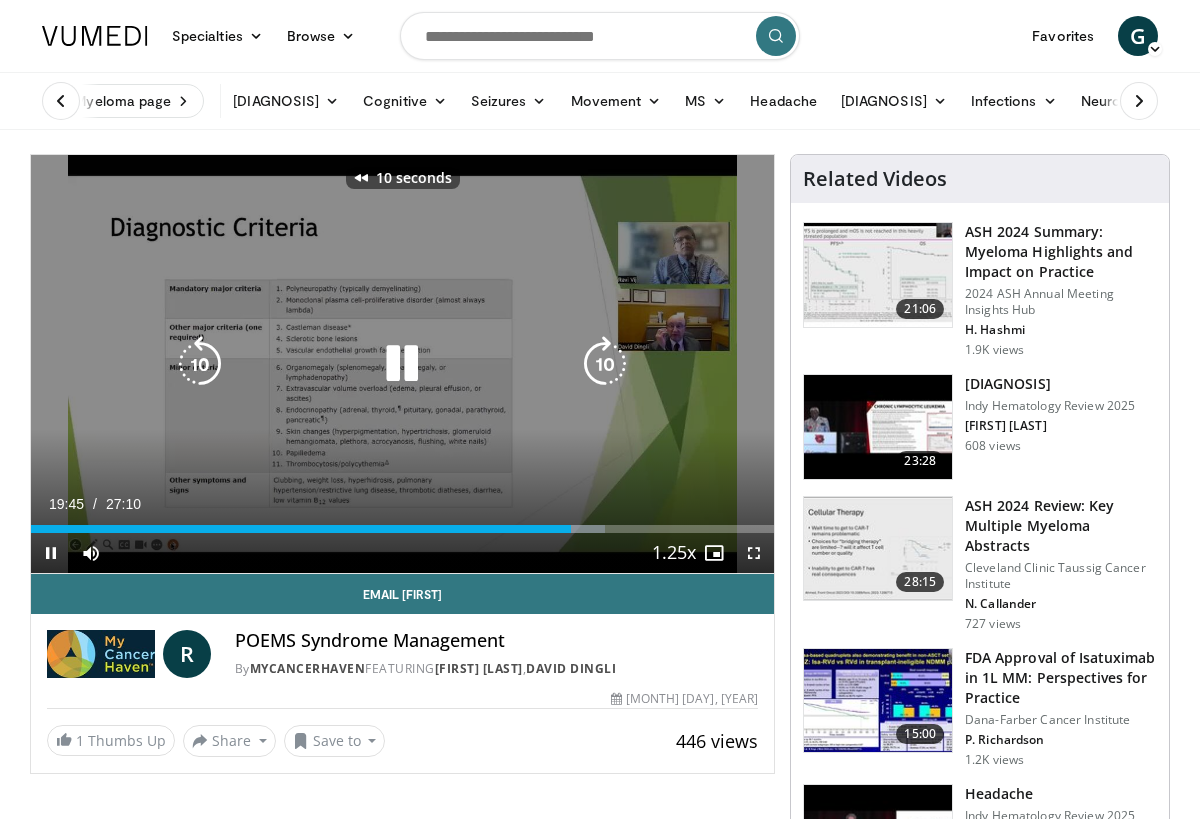 click at bounding box center [200, 364] 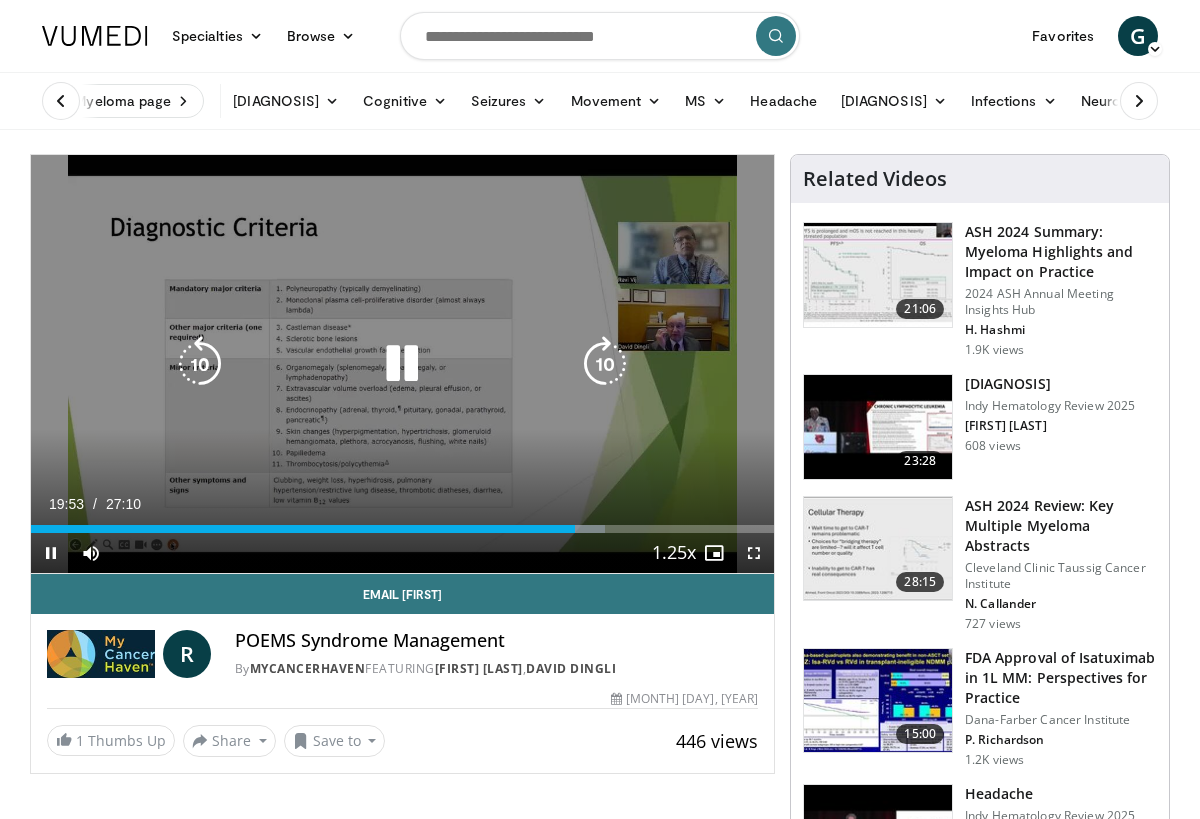 click at bounding box center (402, 364) 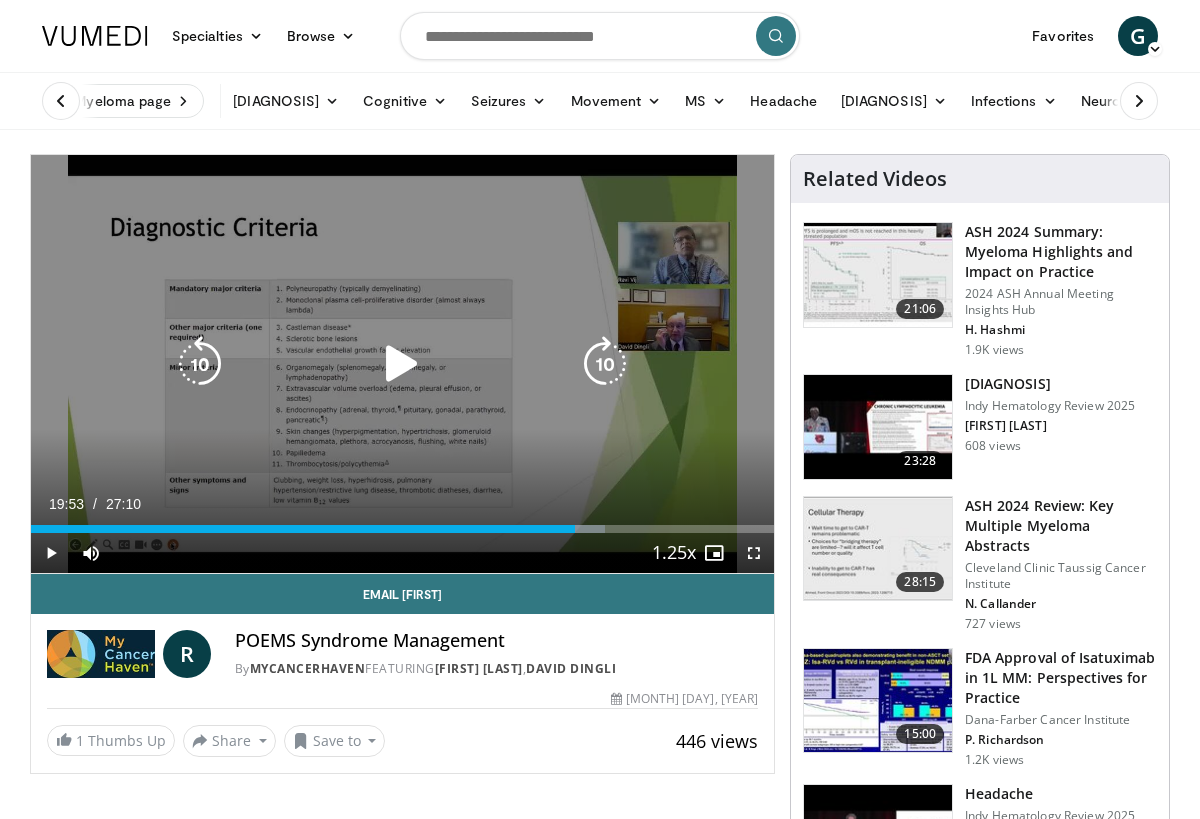 click at bounding box center (402, 364) 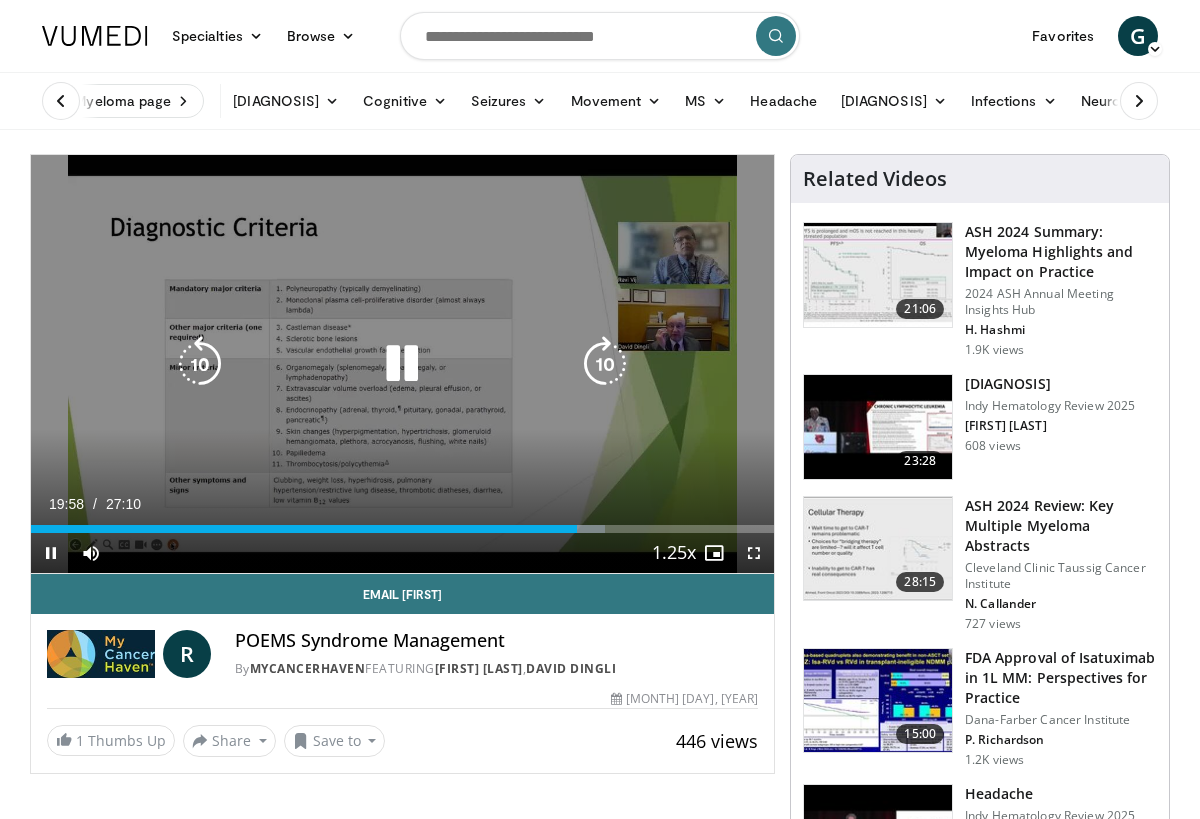 click at bounding box center (200, 364) 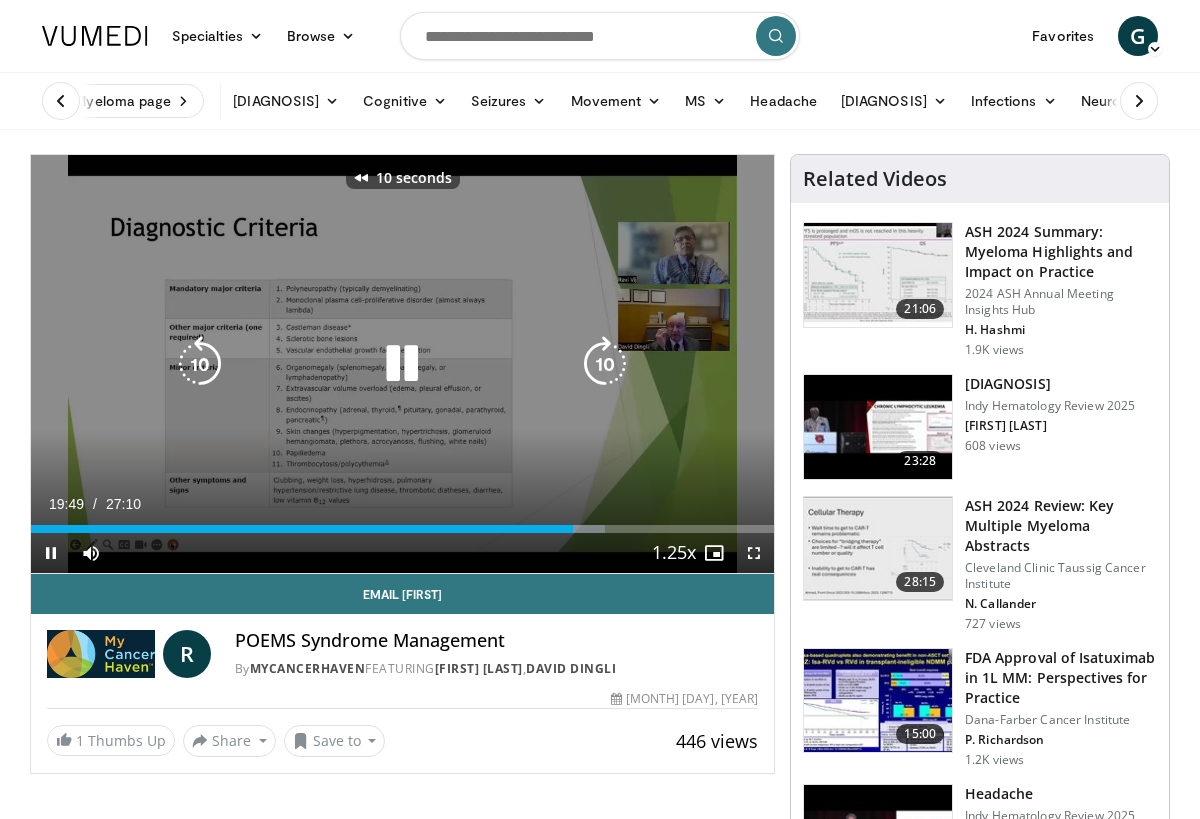 click at bounding box center (200, 364) 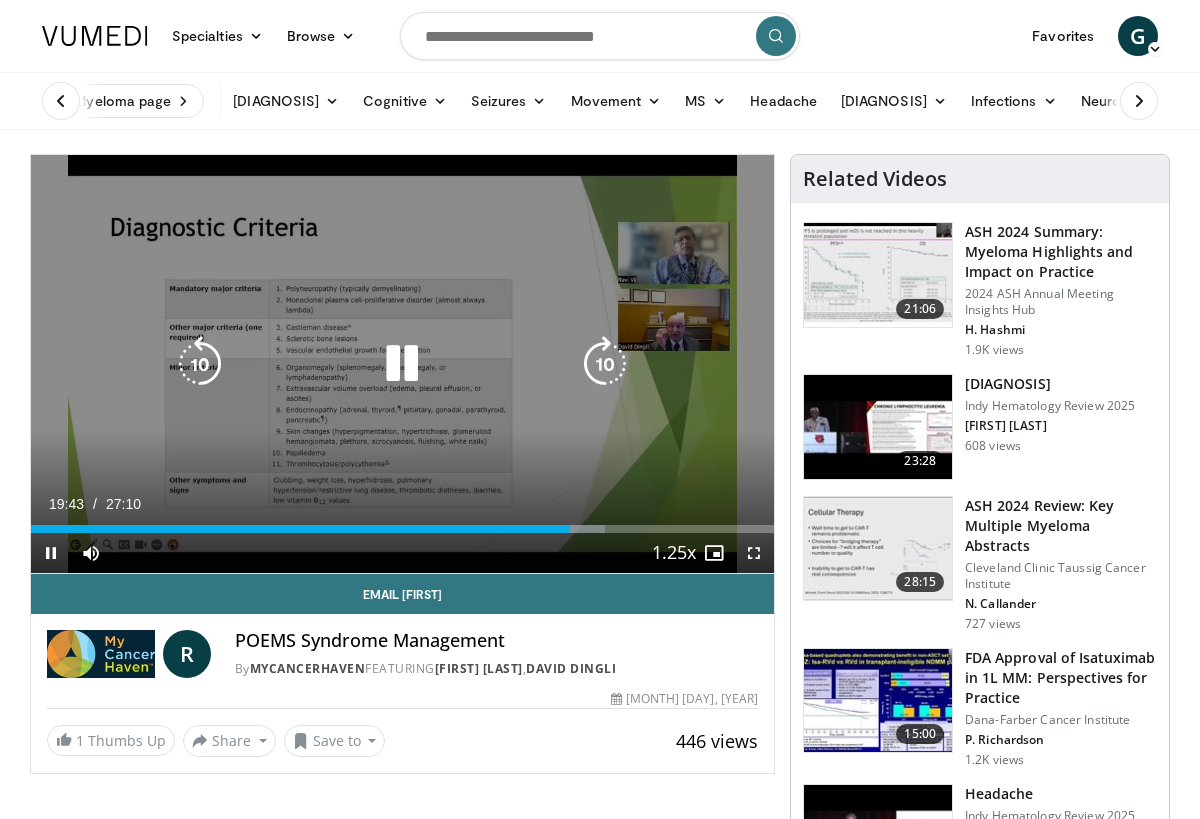 click at bounding box center [402, 364] 